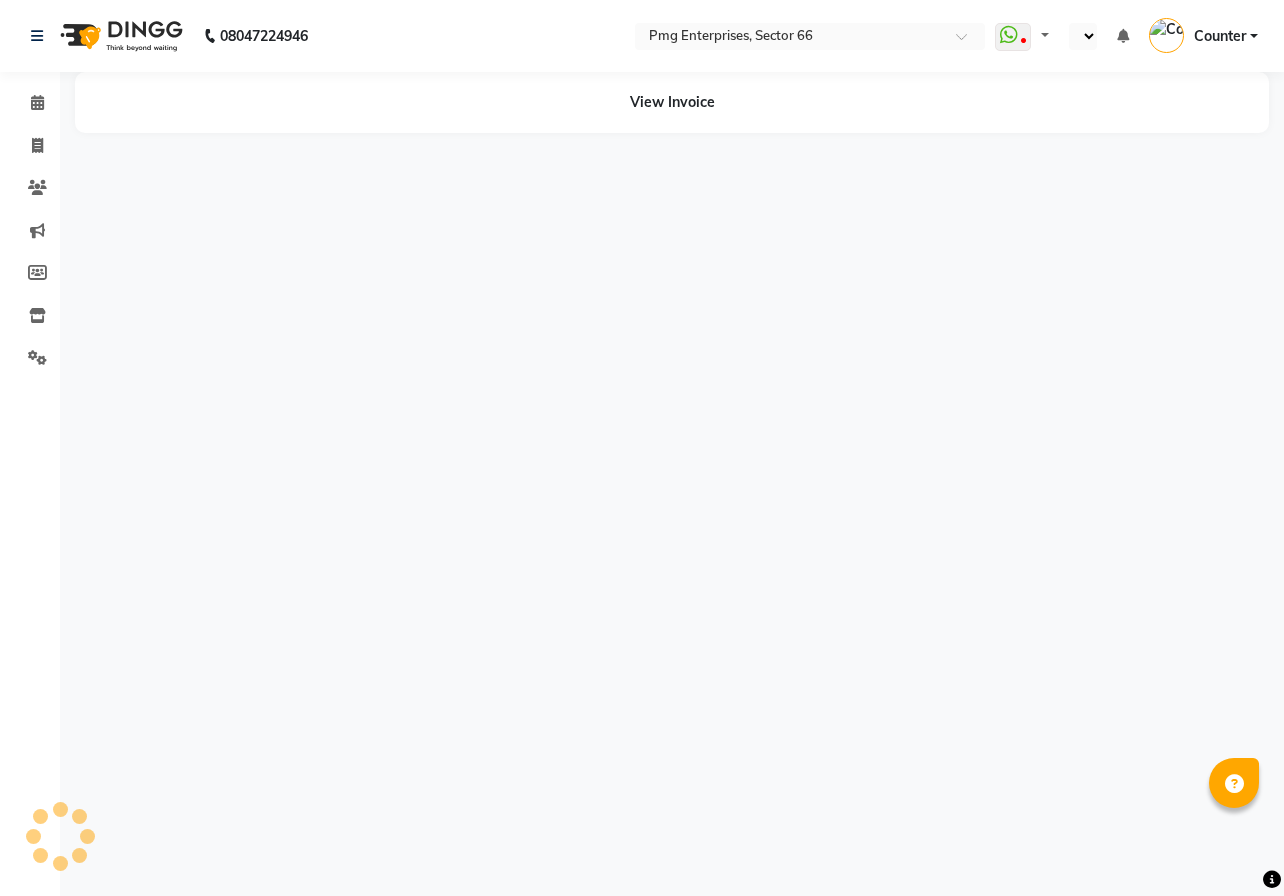 scroll, scrollTop: 0, scrollLeft: 0, axis: both 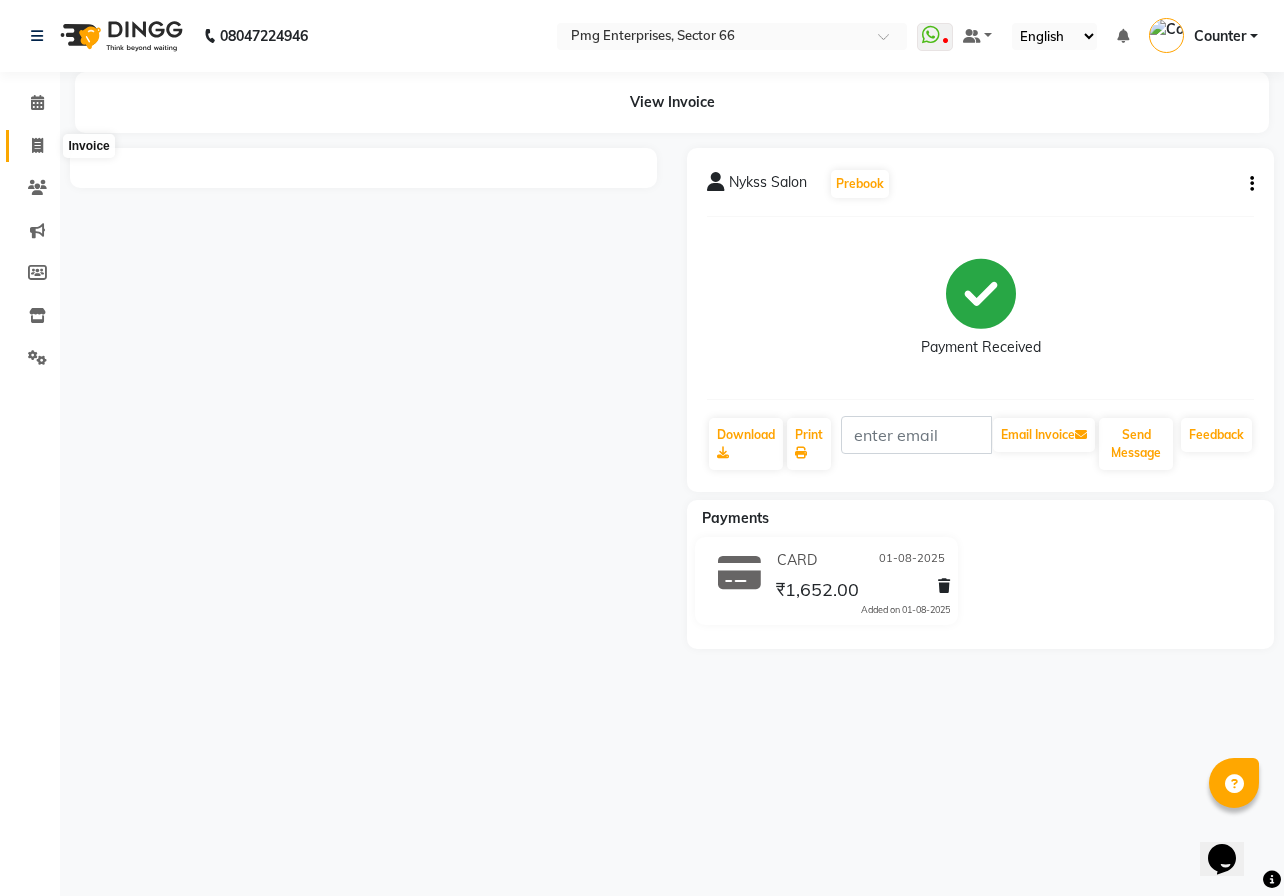 click 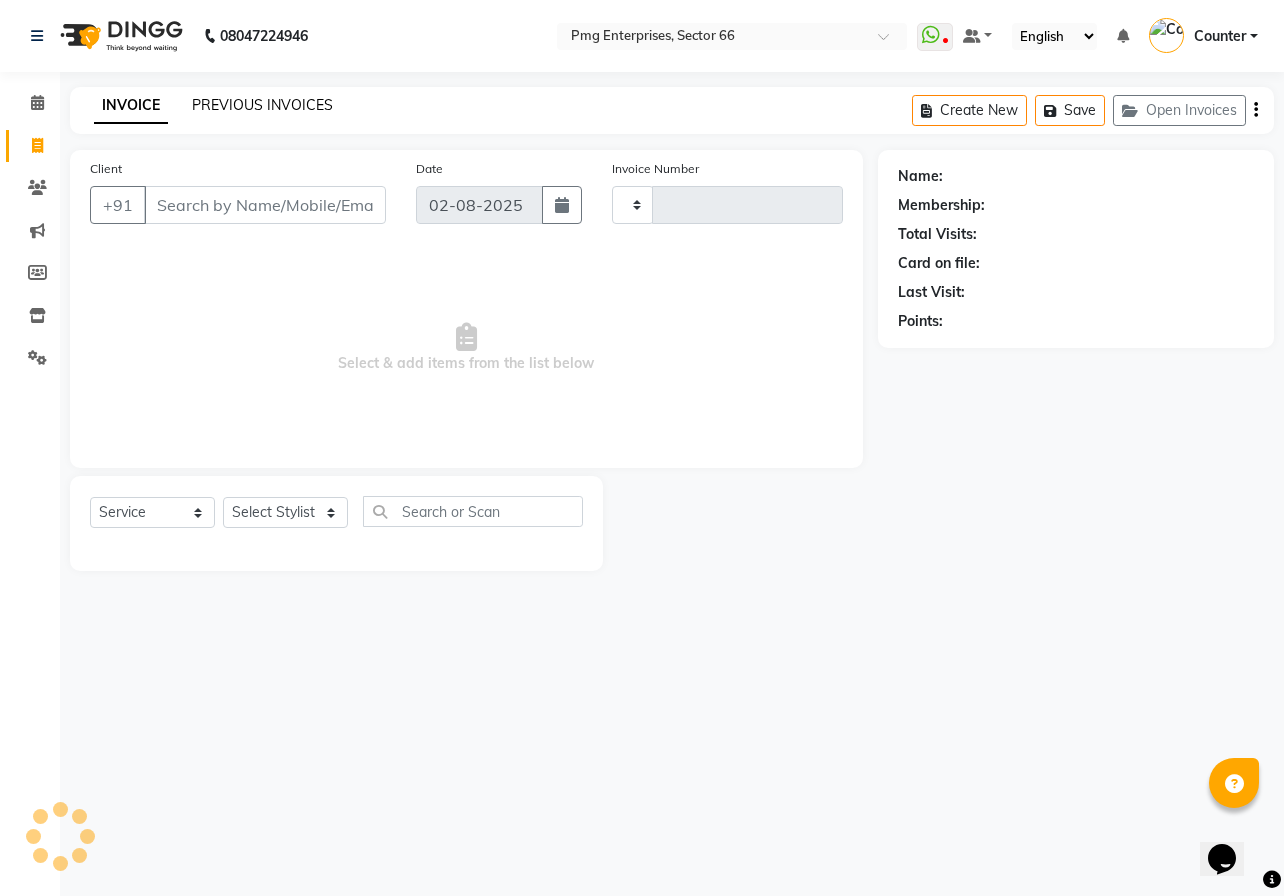 click on "PREVIOUS INVOICES" 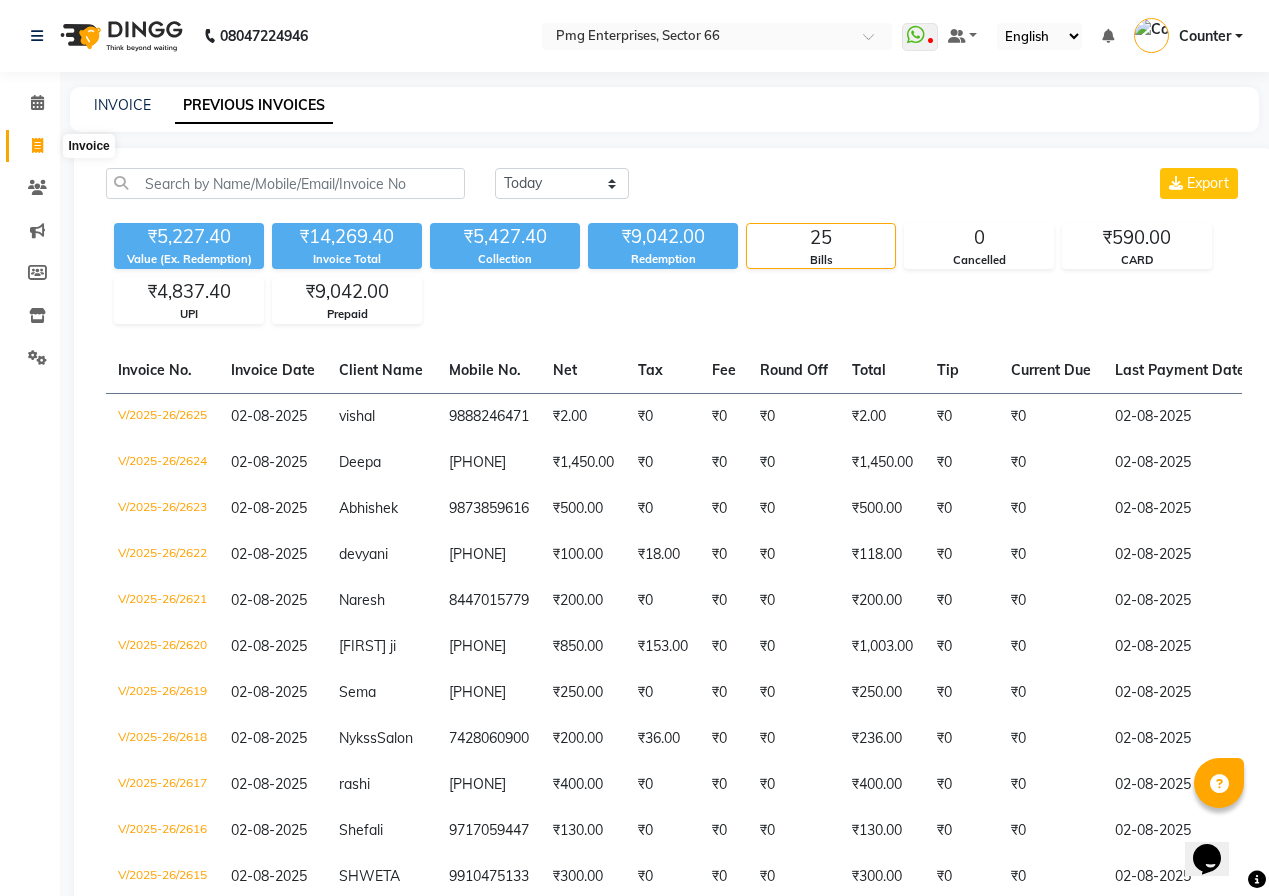 click 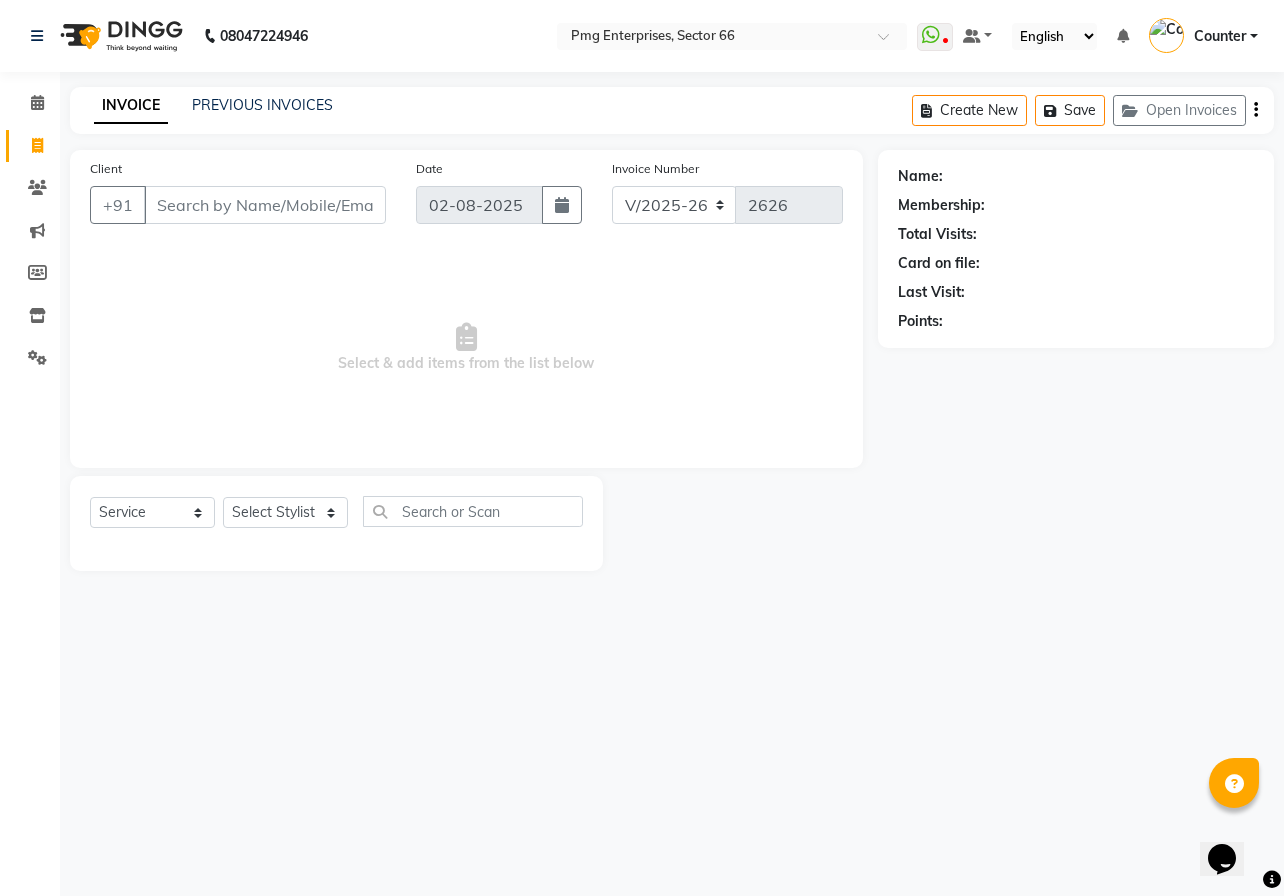 click on "INVOICE PREVIOUS INVOICES Create New   Save   Open Invoices" 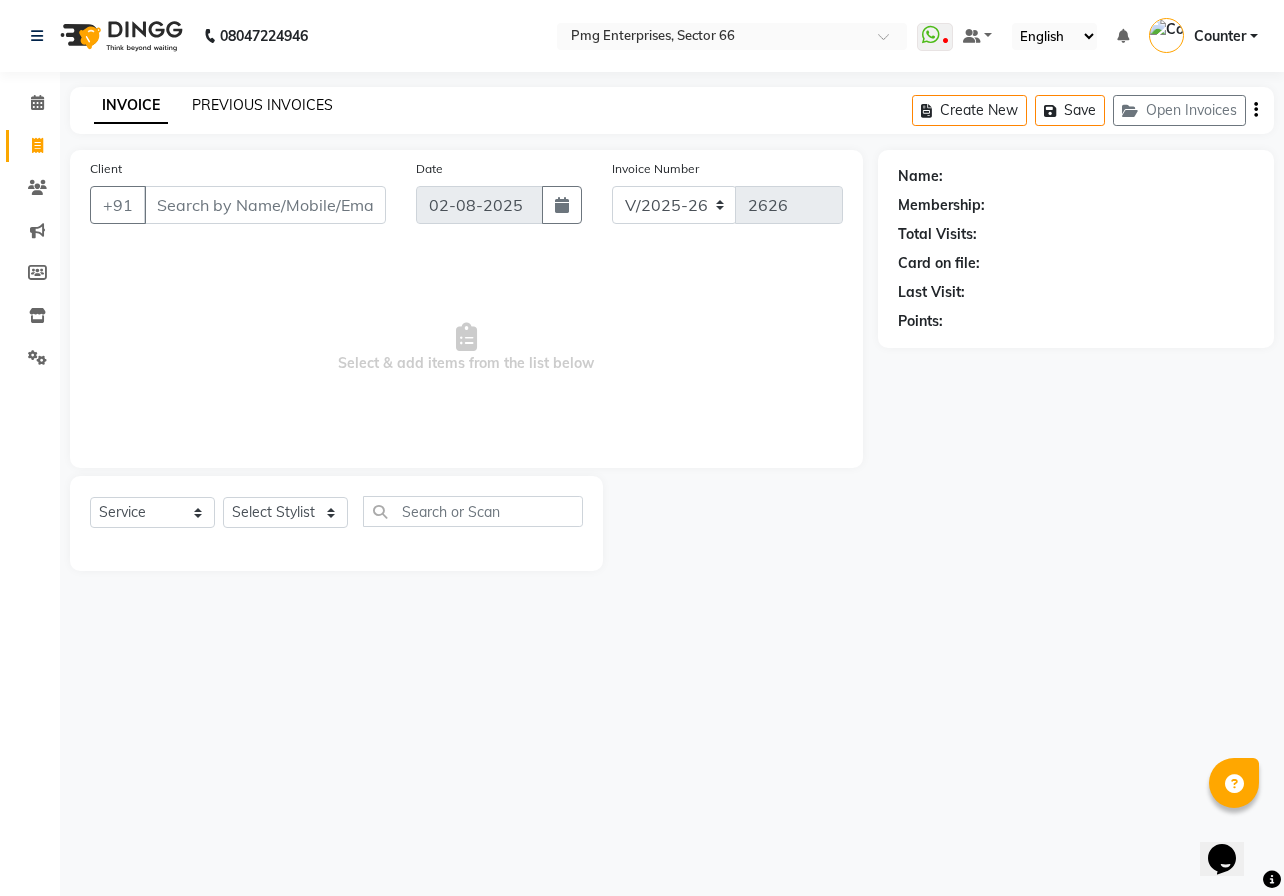 click on "PREVIOUS INVOICES" 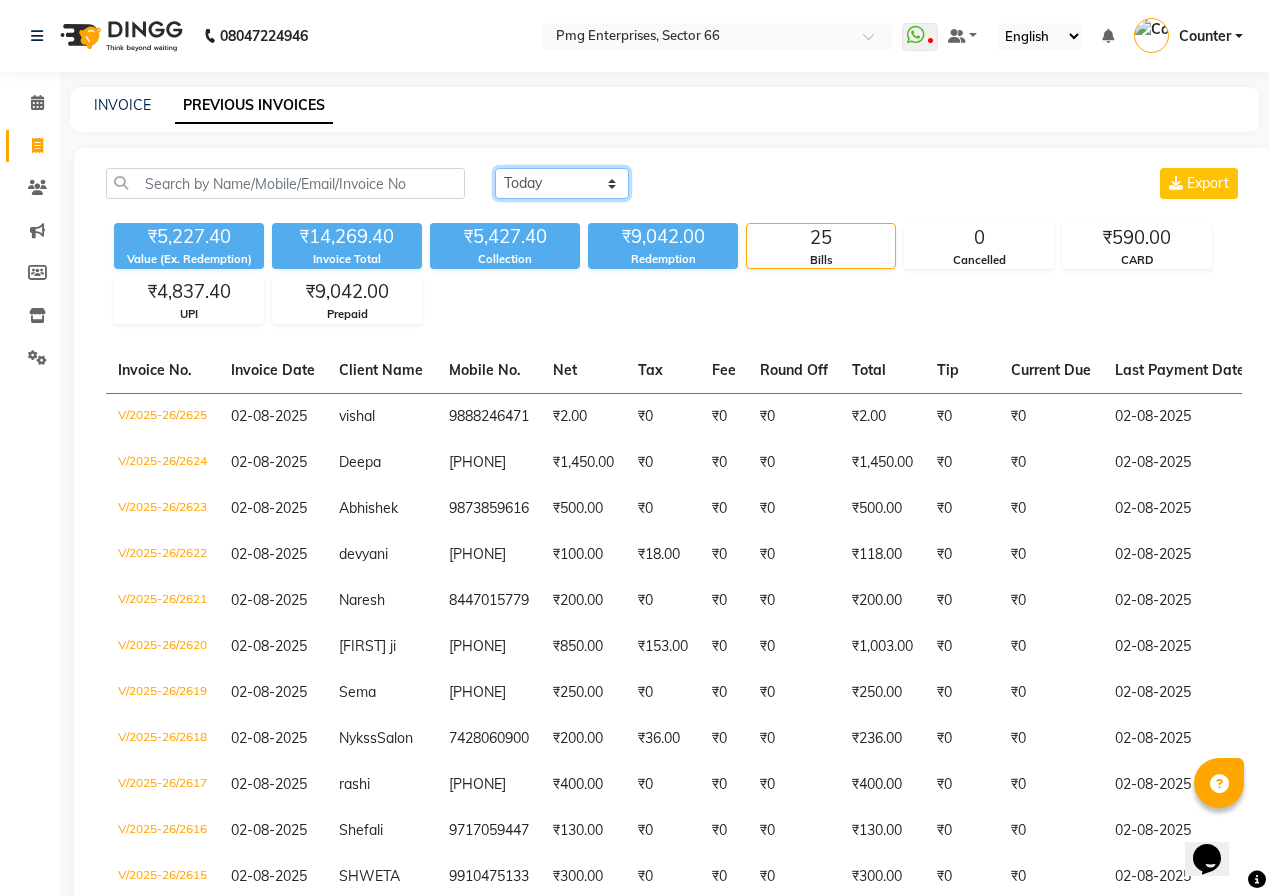 click on "Today Yesterday Custom Range" 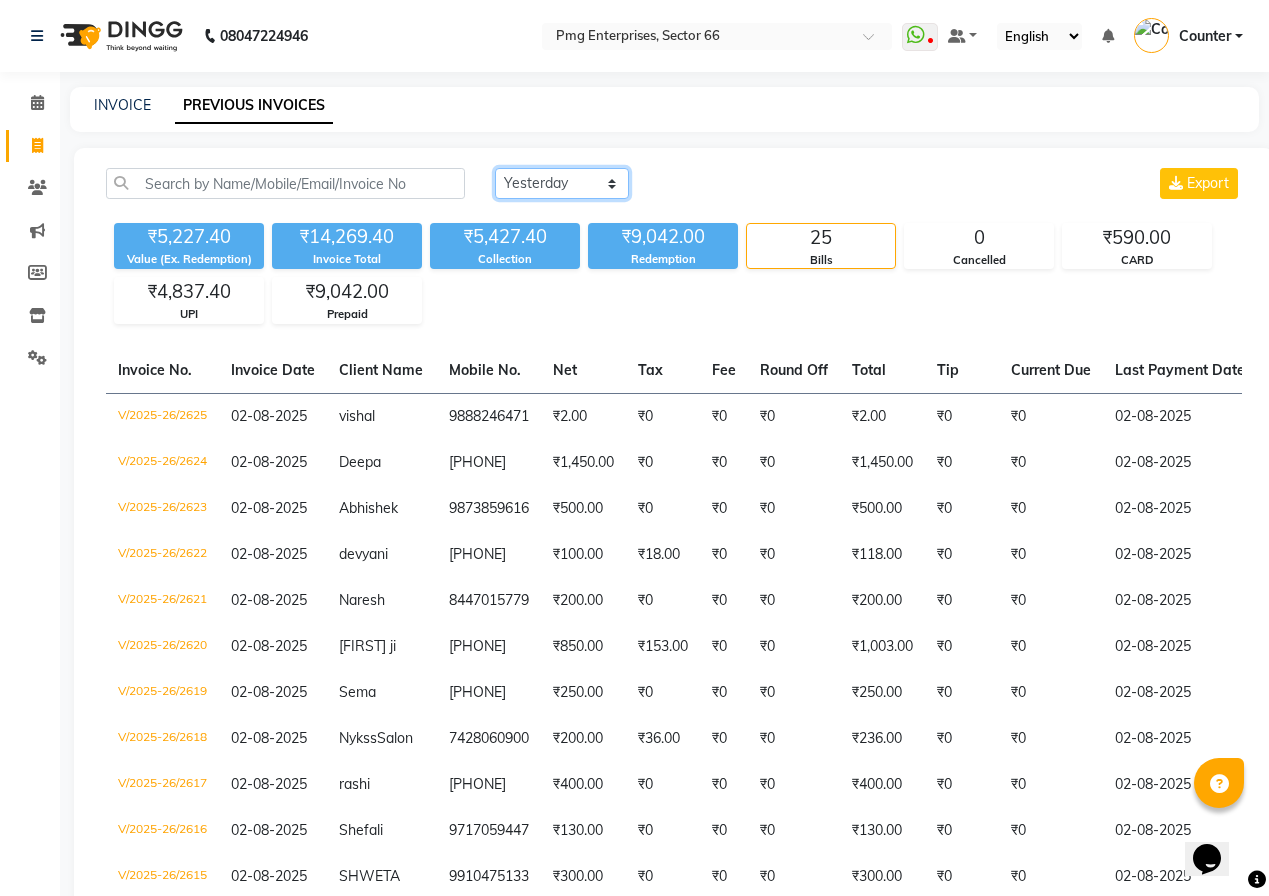 click on "Today Yesterday Custom Range" 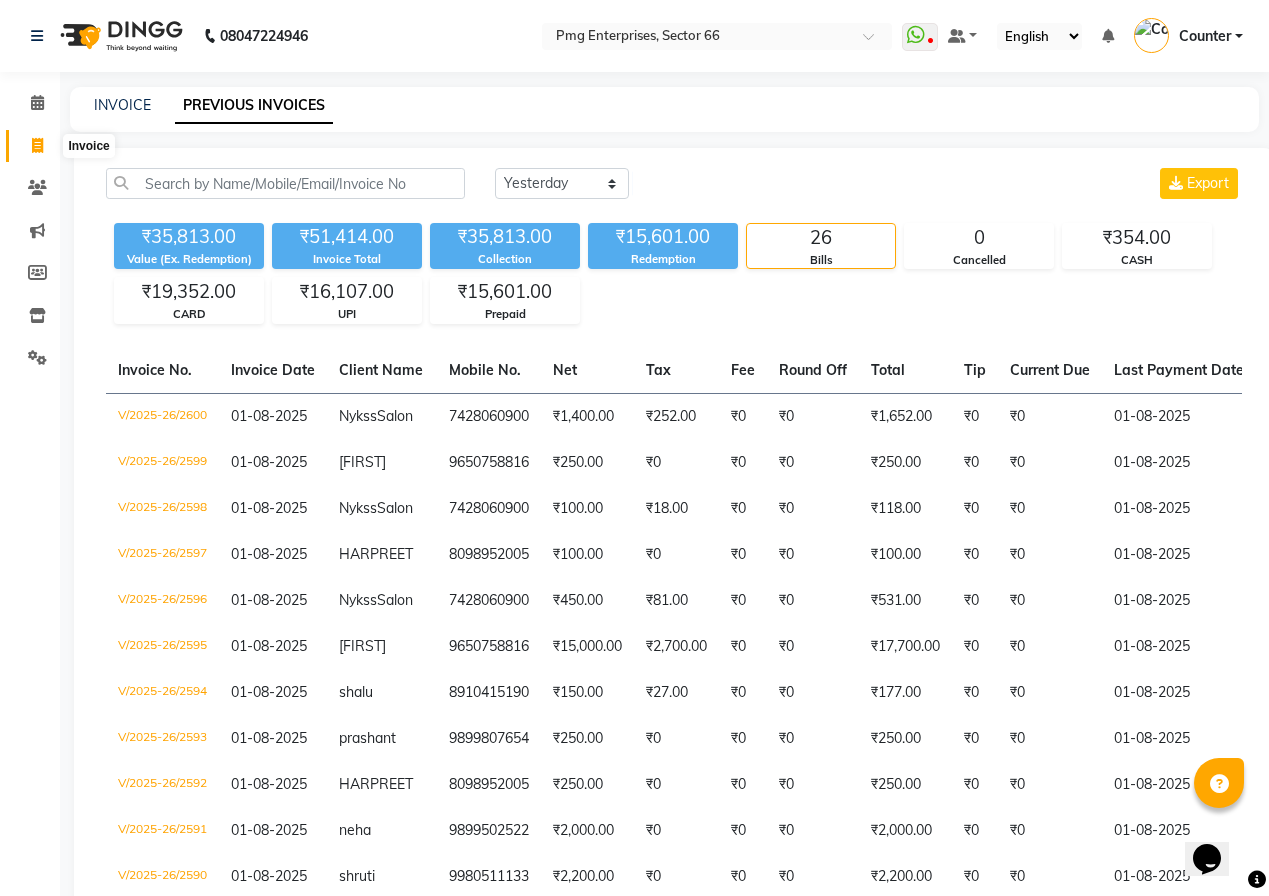 click 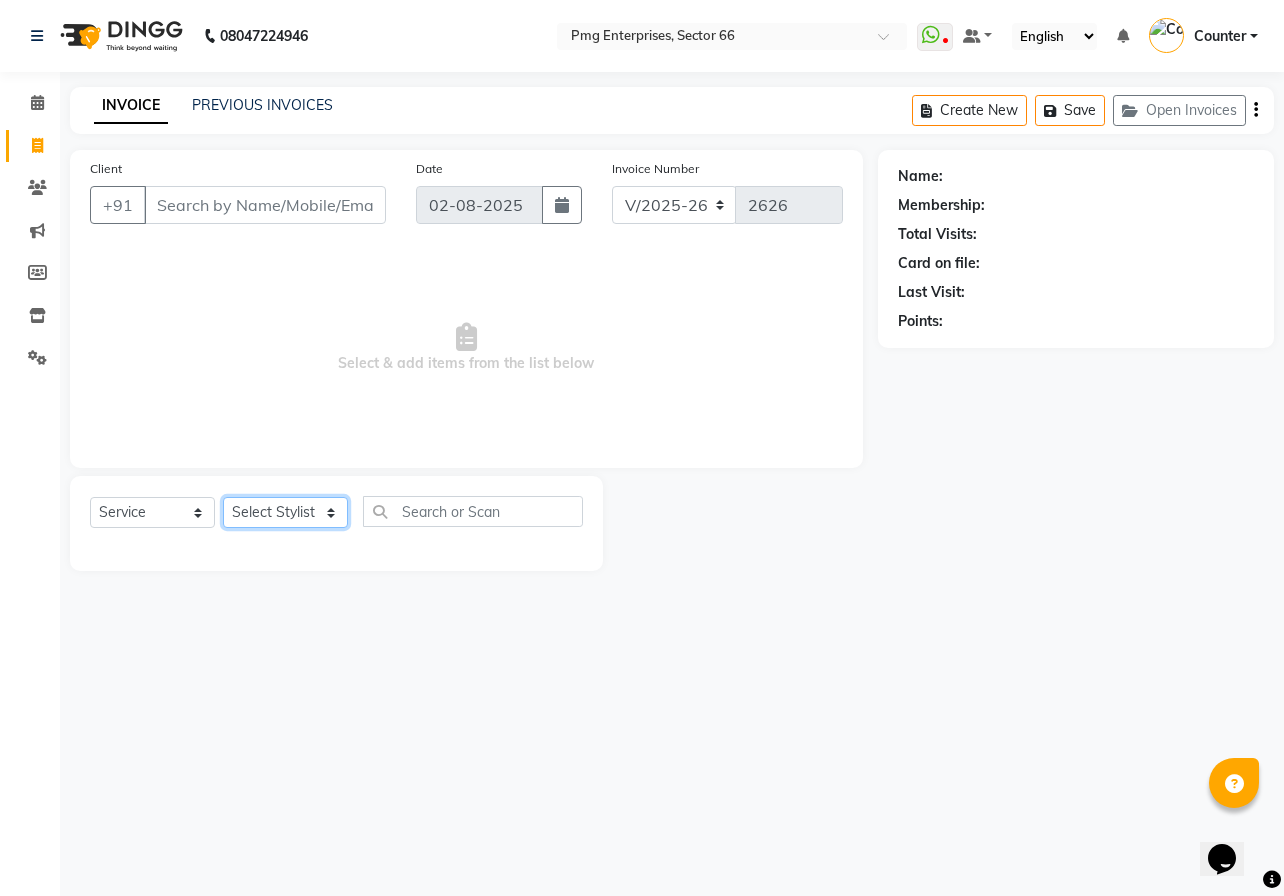 click on "Select Stylist [FIRST] [LAST] Counter [FIRST] [FIRST] [FIRST] [FIRST] [FIRST]" 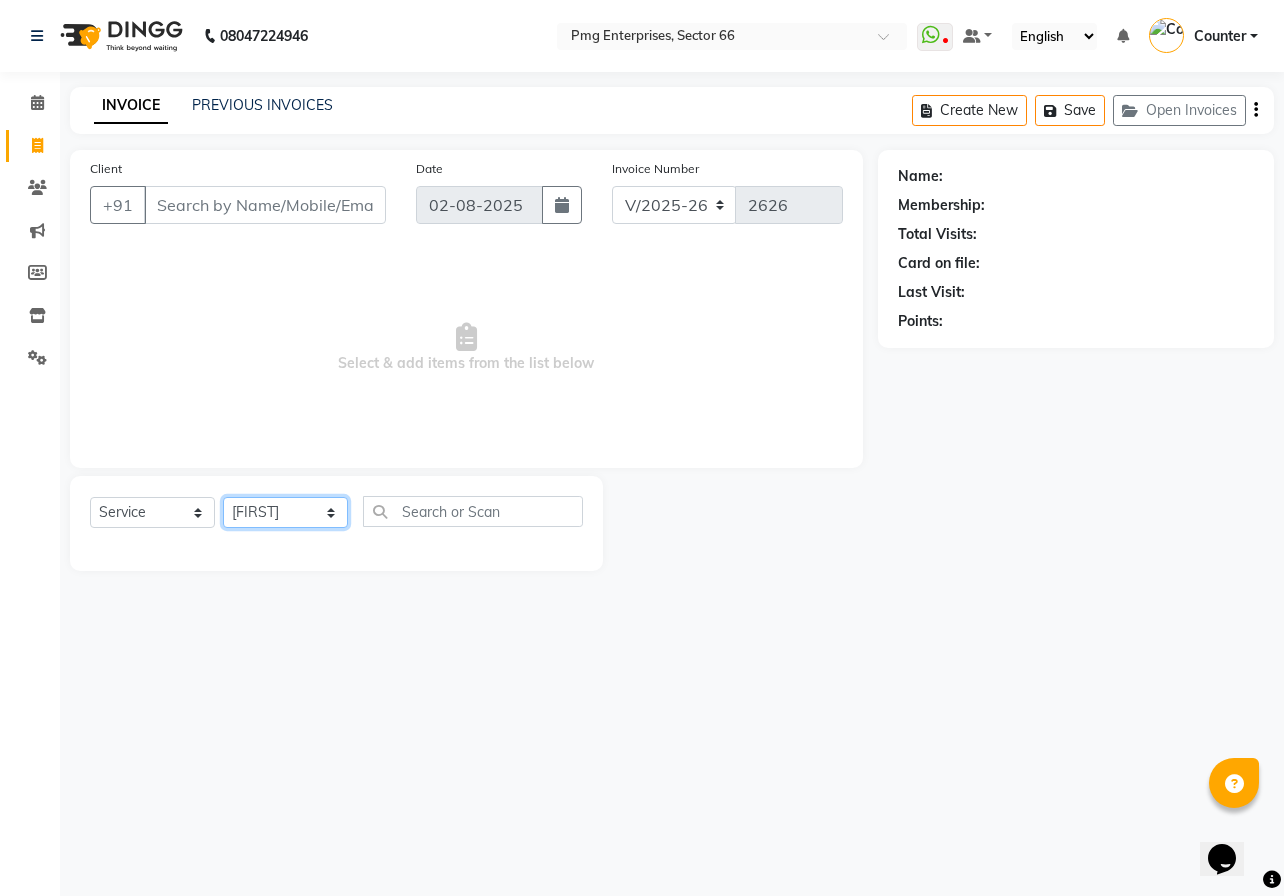 click on "Select Stylist [FIRST] [LAST] Counter [FIRST] [FIRST] [FIRST] [FIRST] [FIRST]" 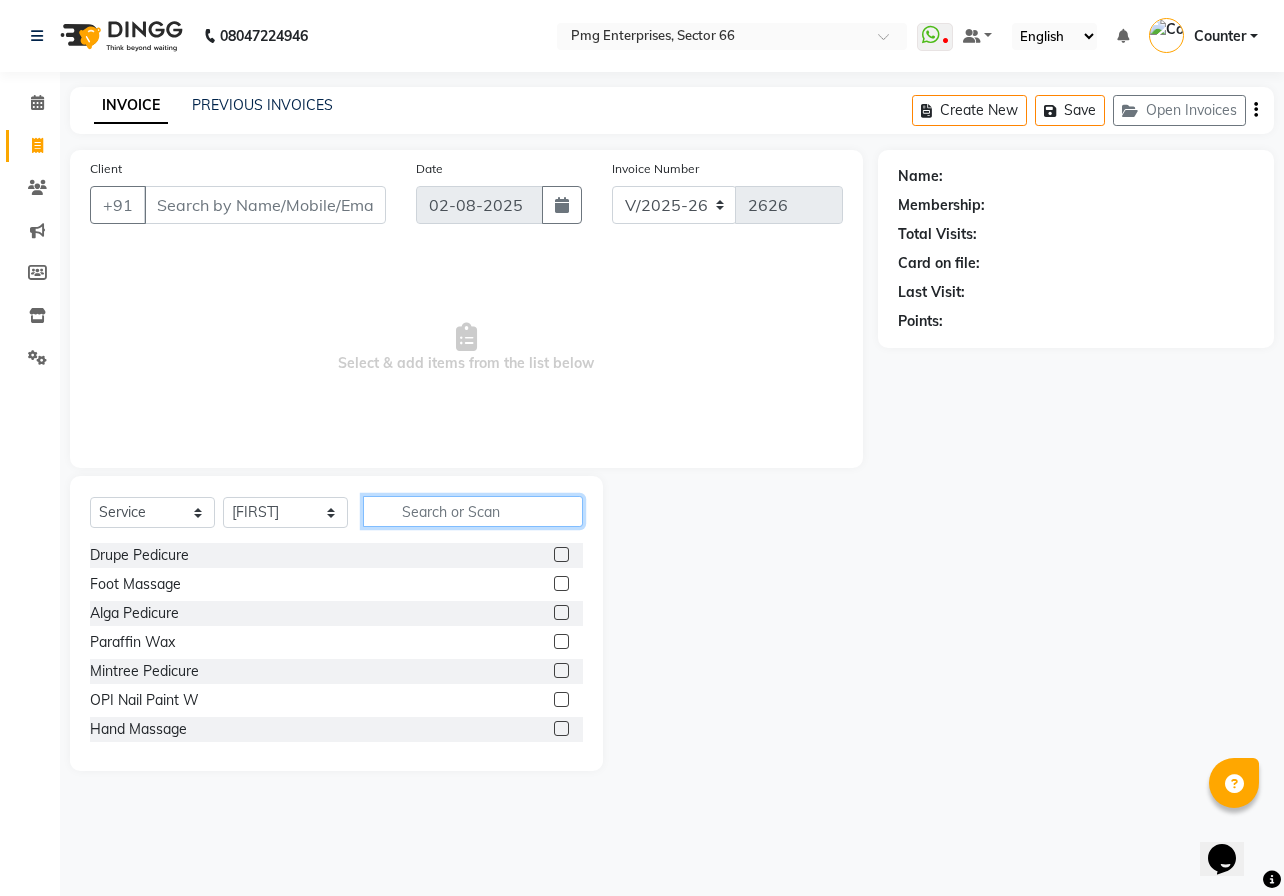click 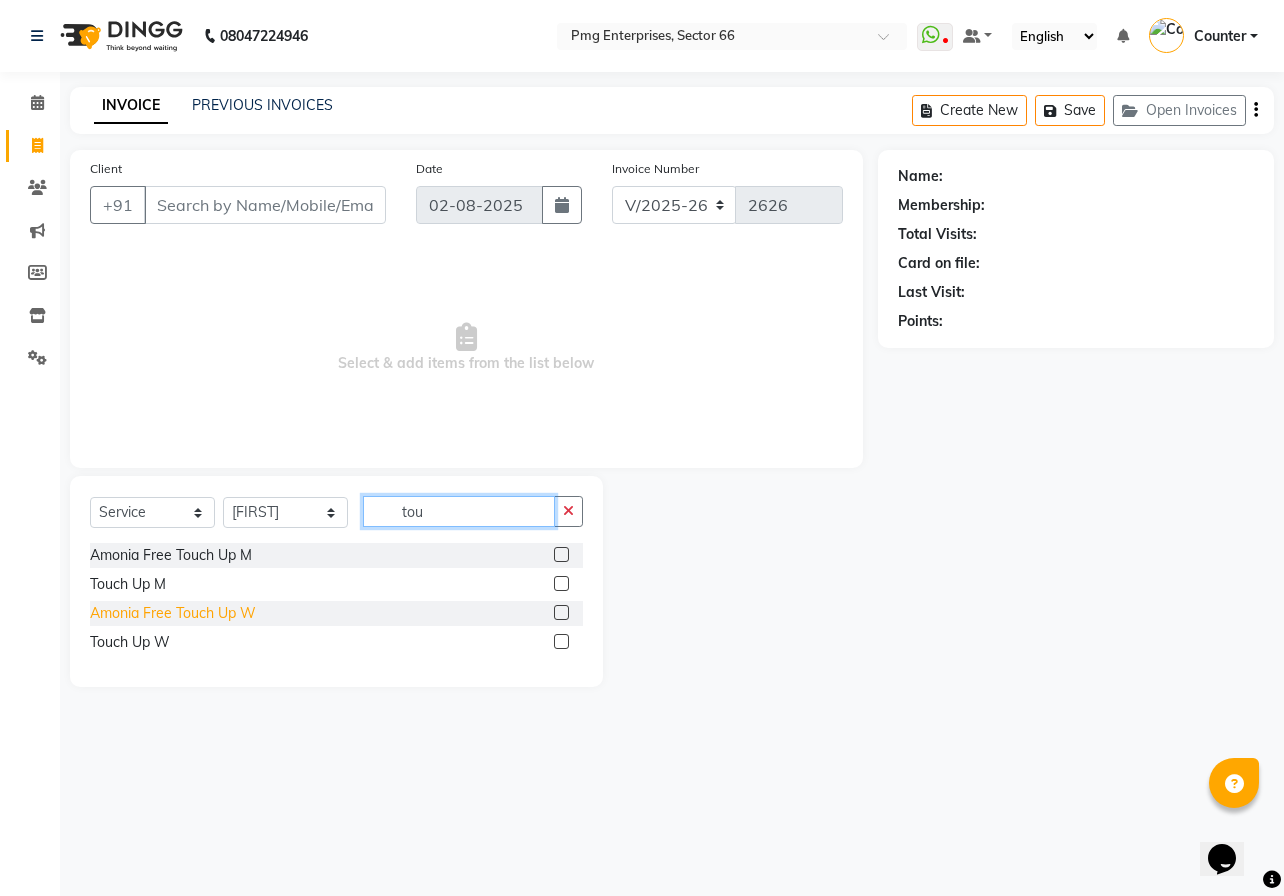 type on "tou" 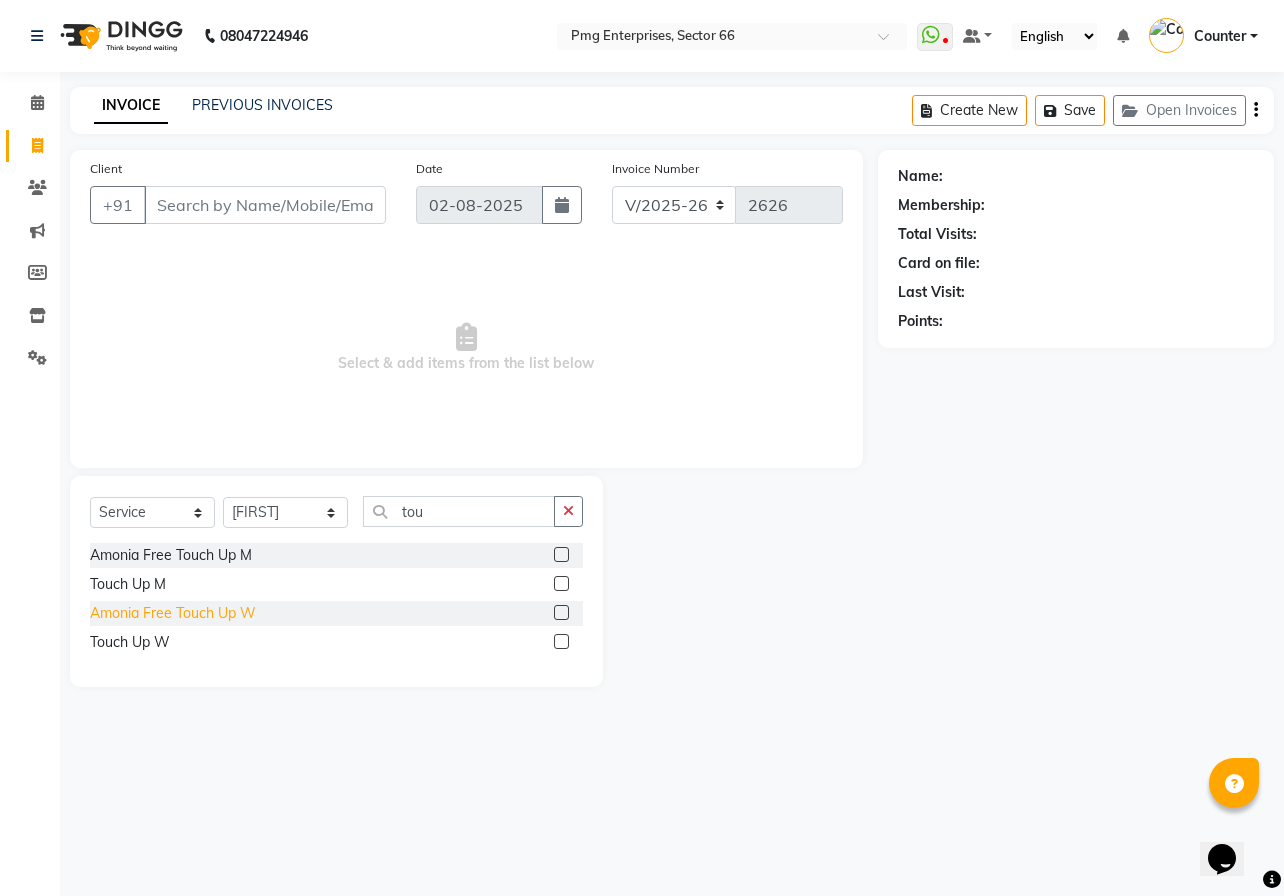 click on "Amonia Free Touch Up W" 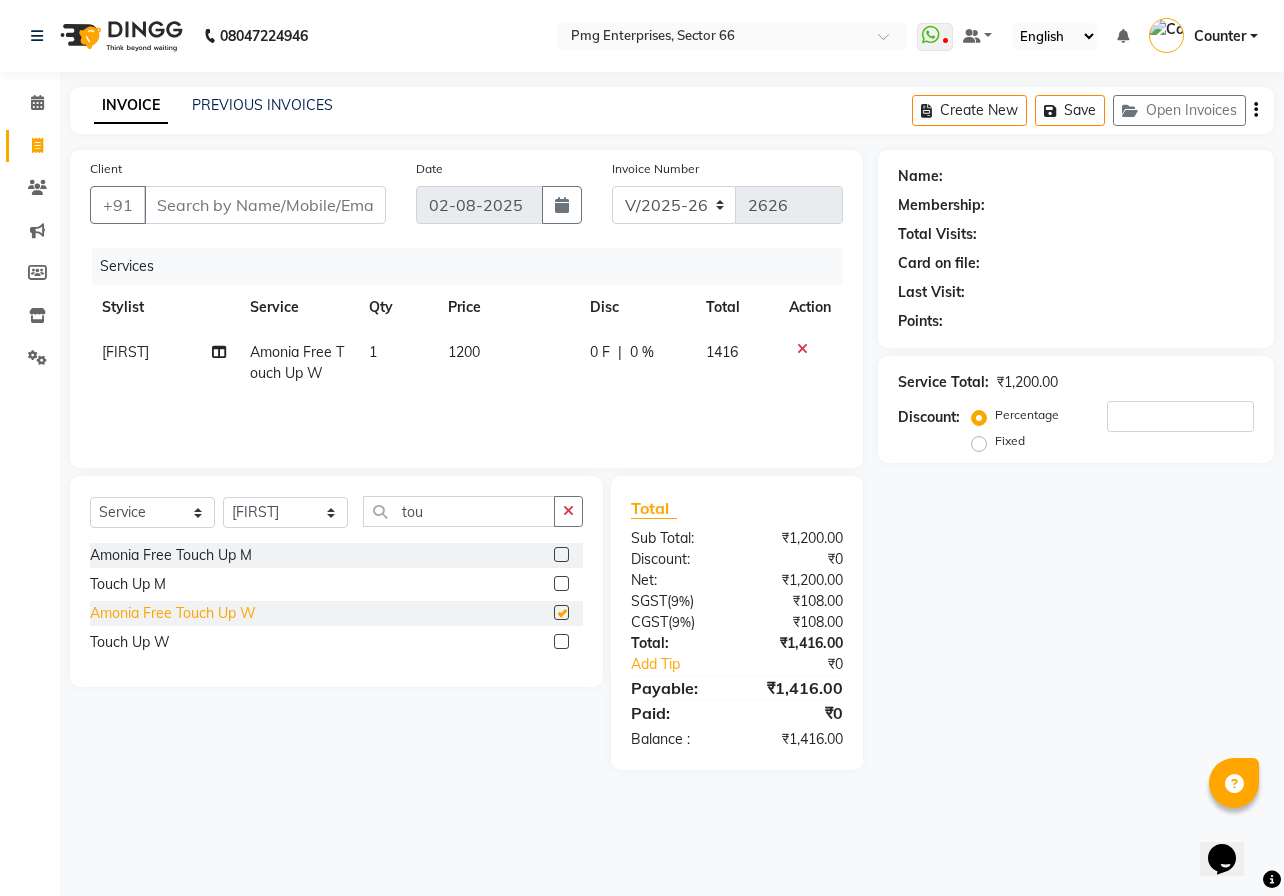 checkbox on "false" 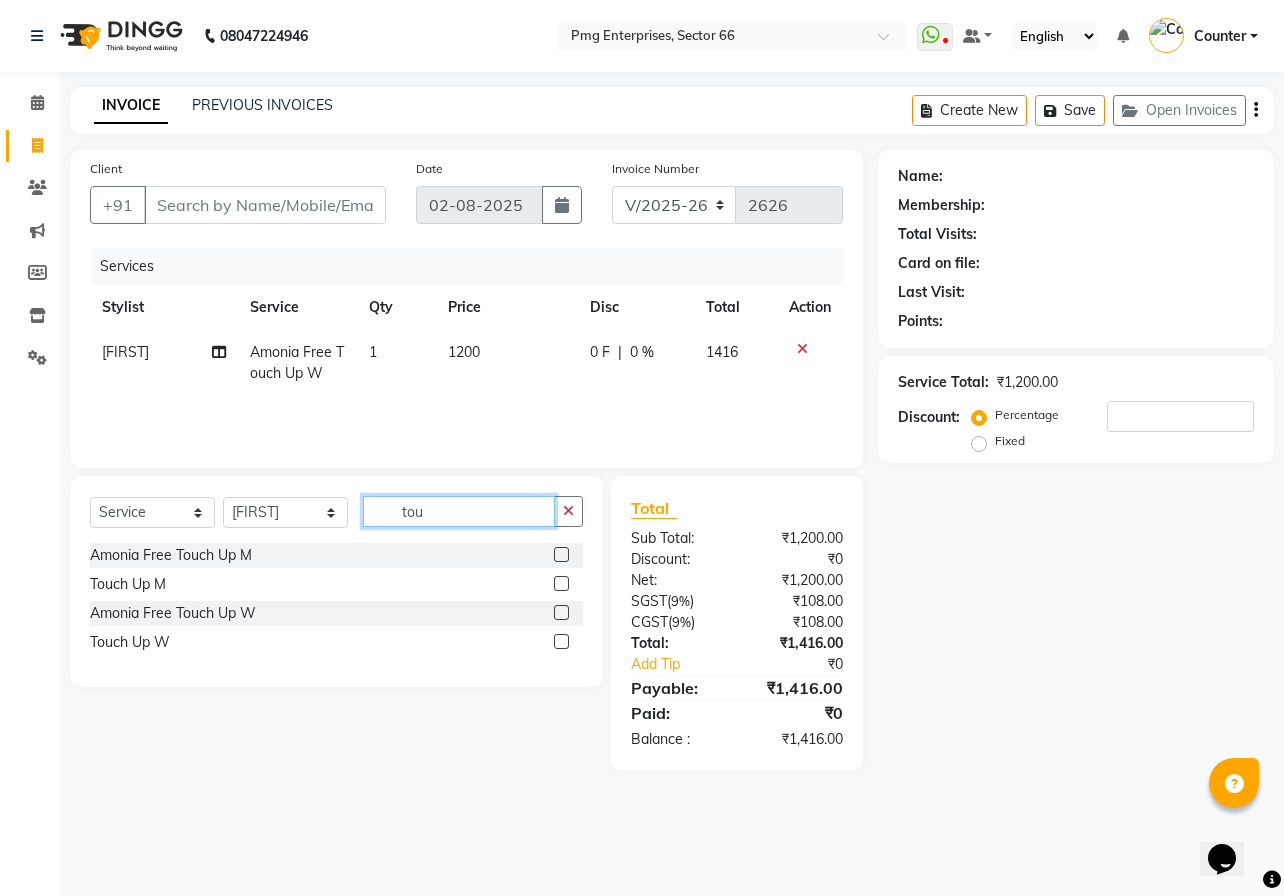 click on "tou" 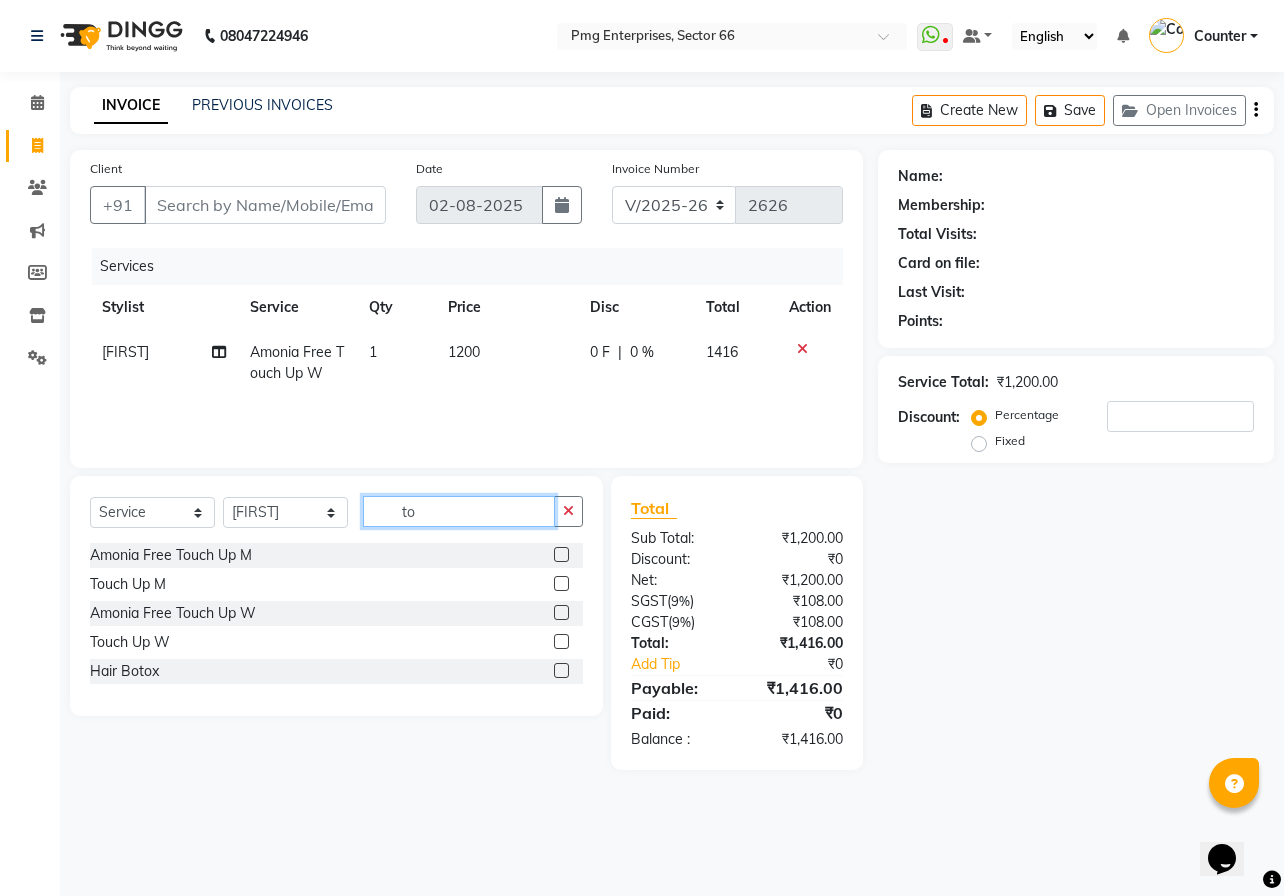 type on "t" 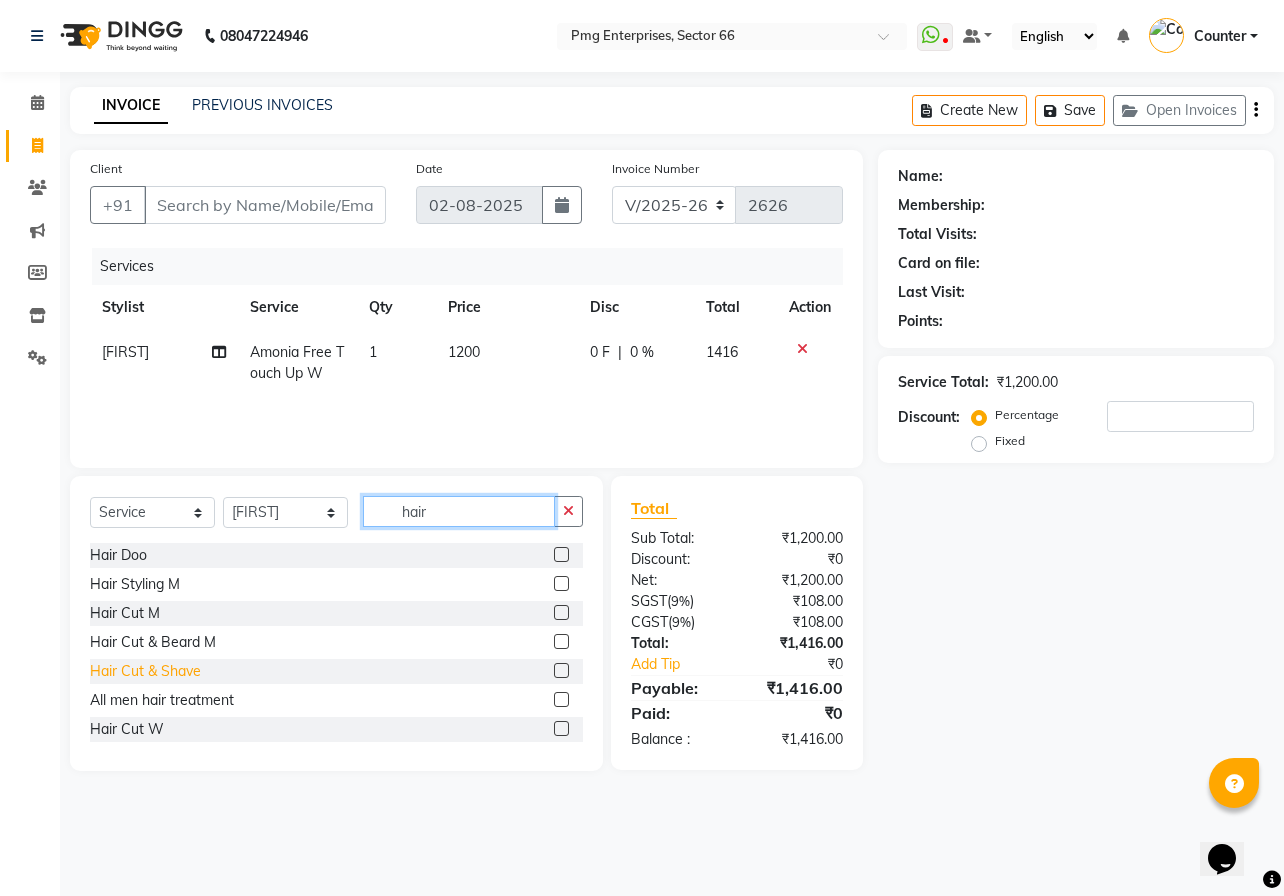 type on "hair" 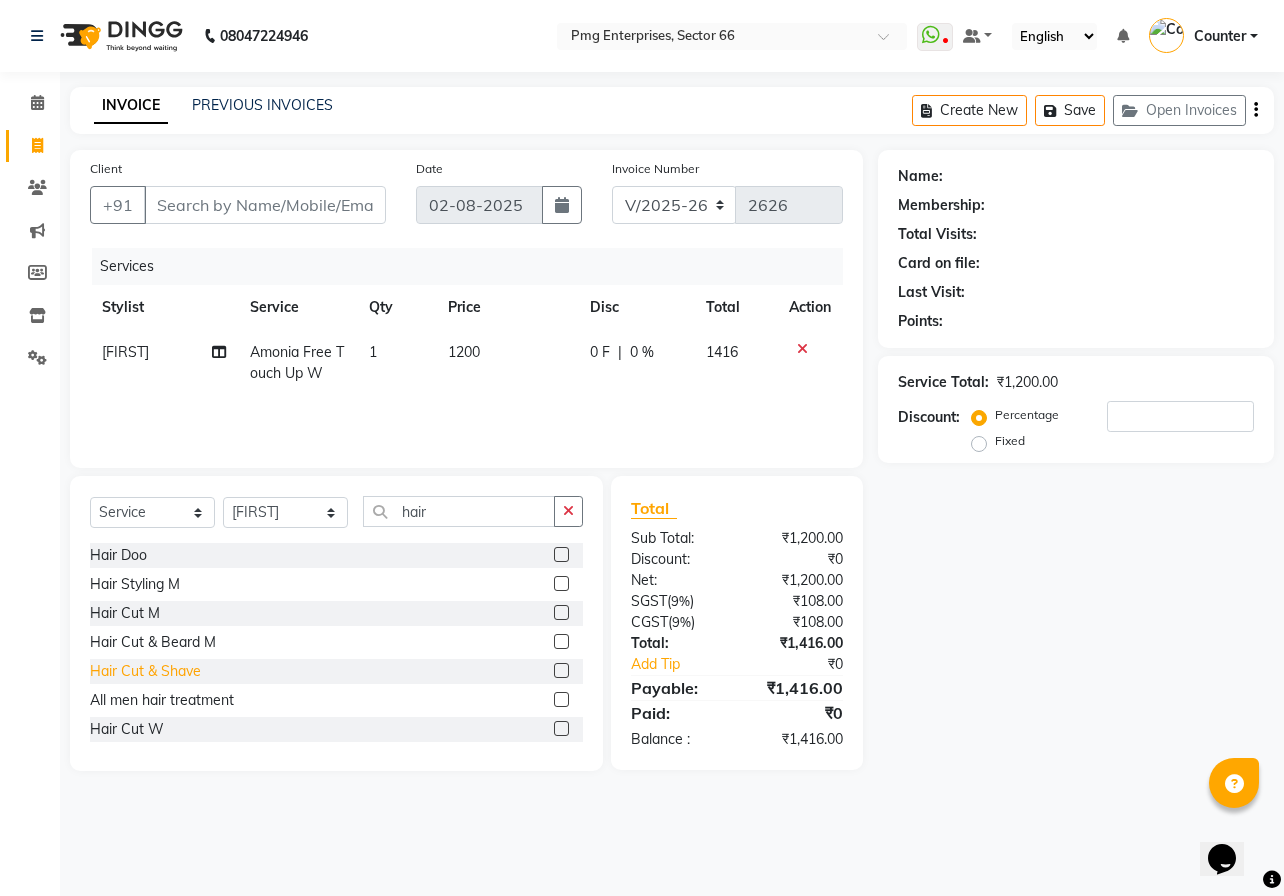 click on "Hair Cut & Shave" 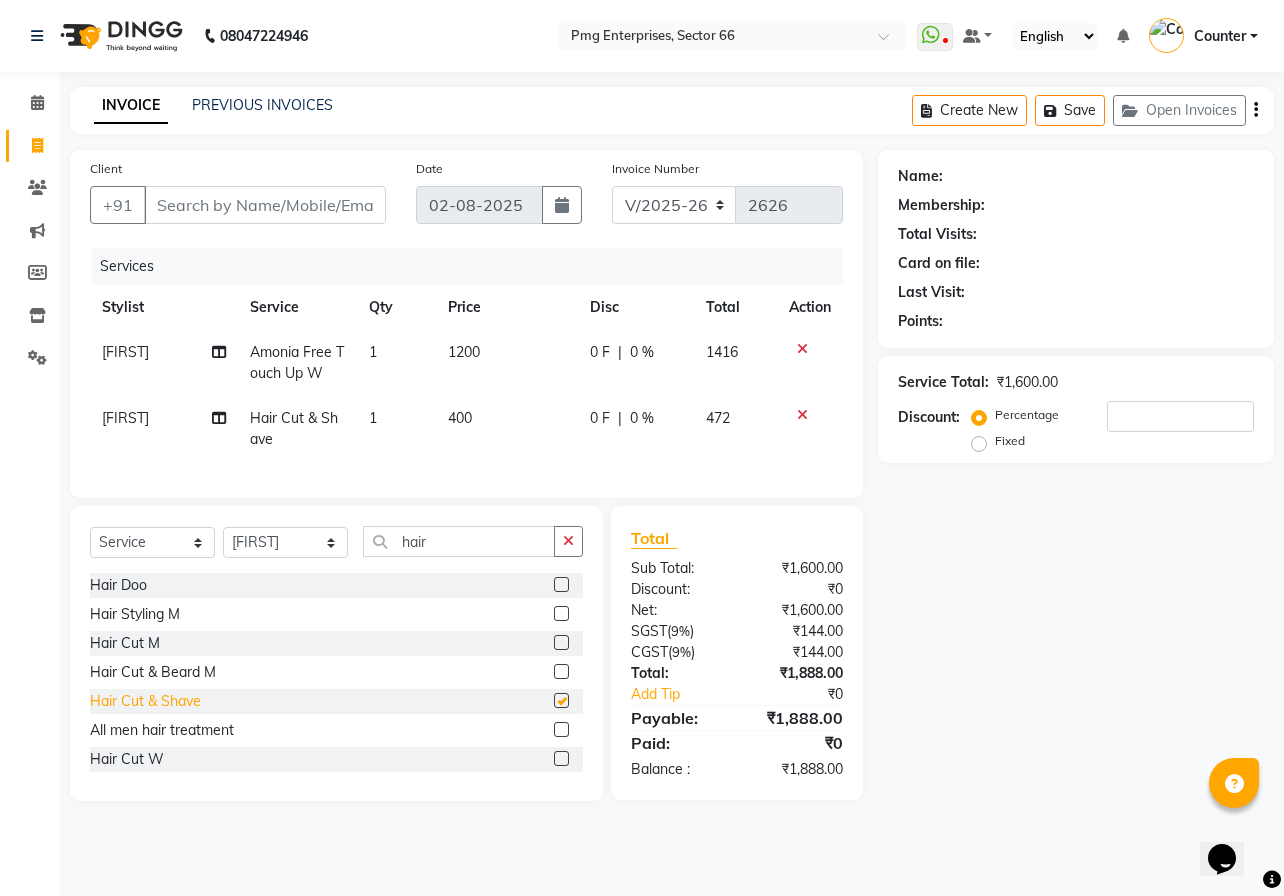 checkbox on "false" 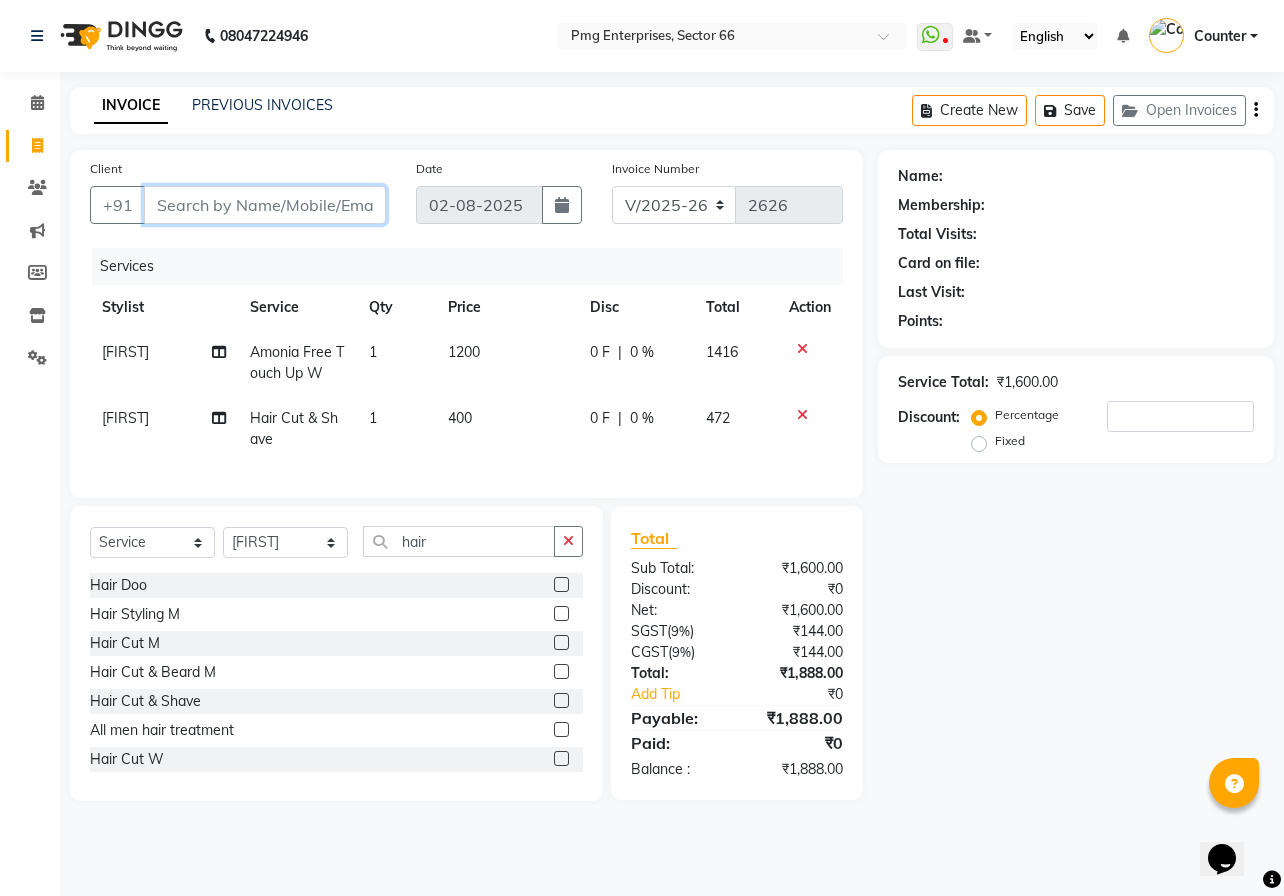 click on "Client" at bounding box center [265, 205] 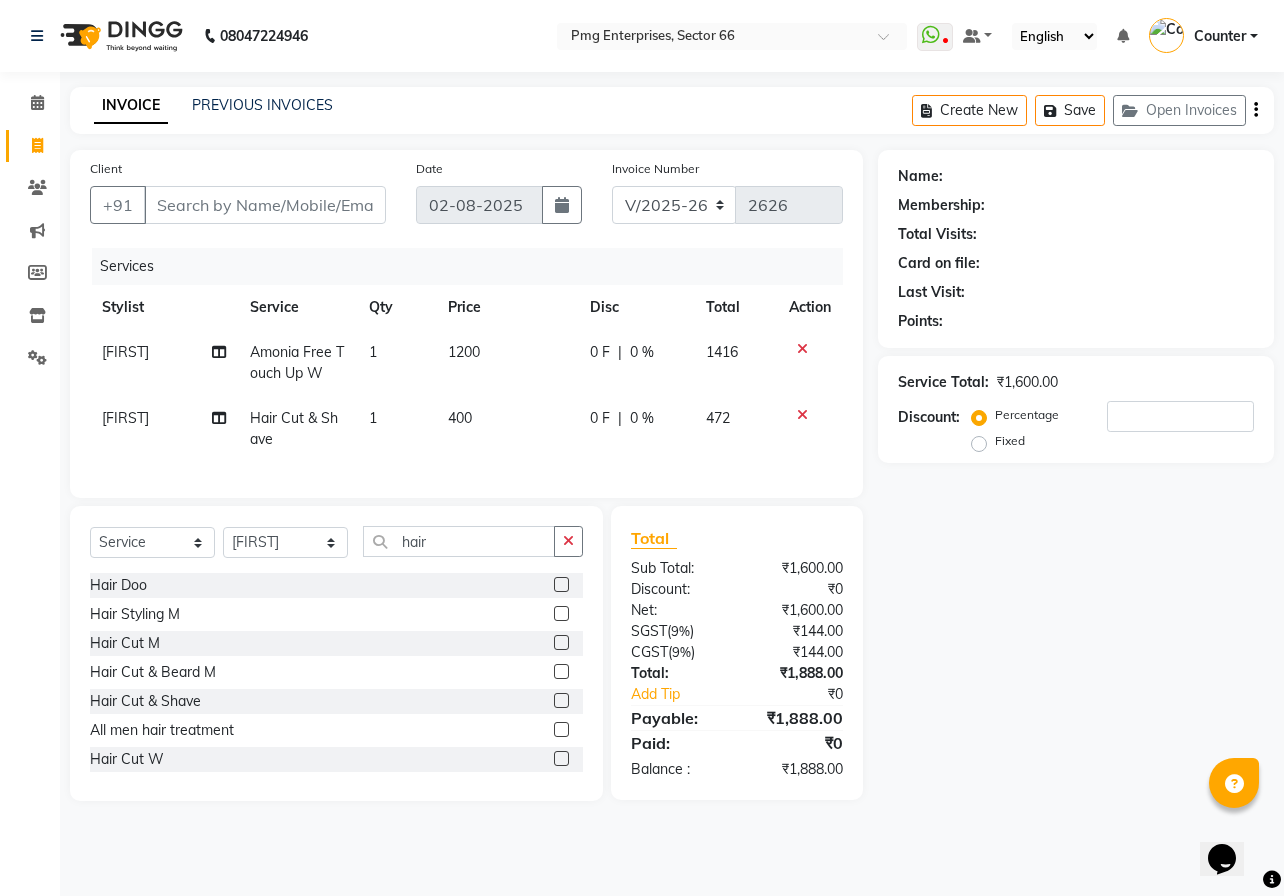 click on "1200" 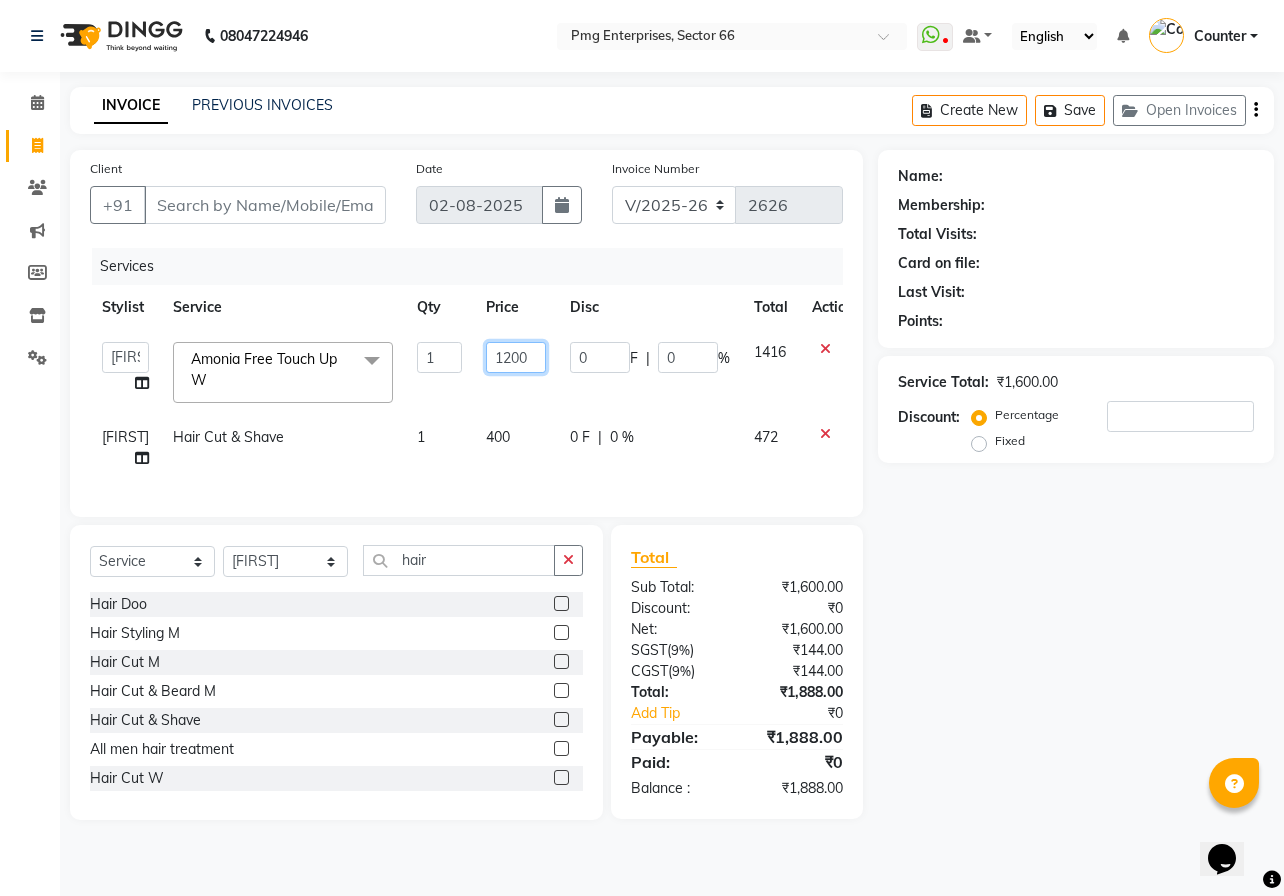 click on "1200" 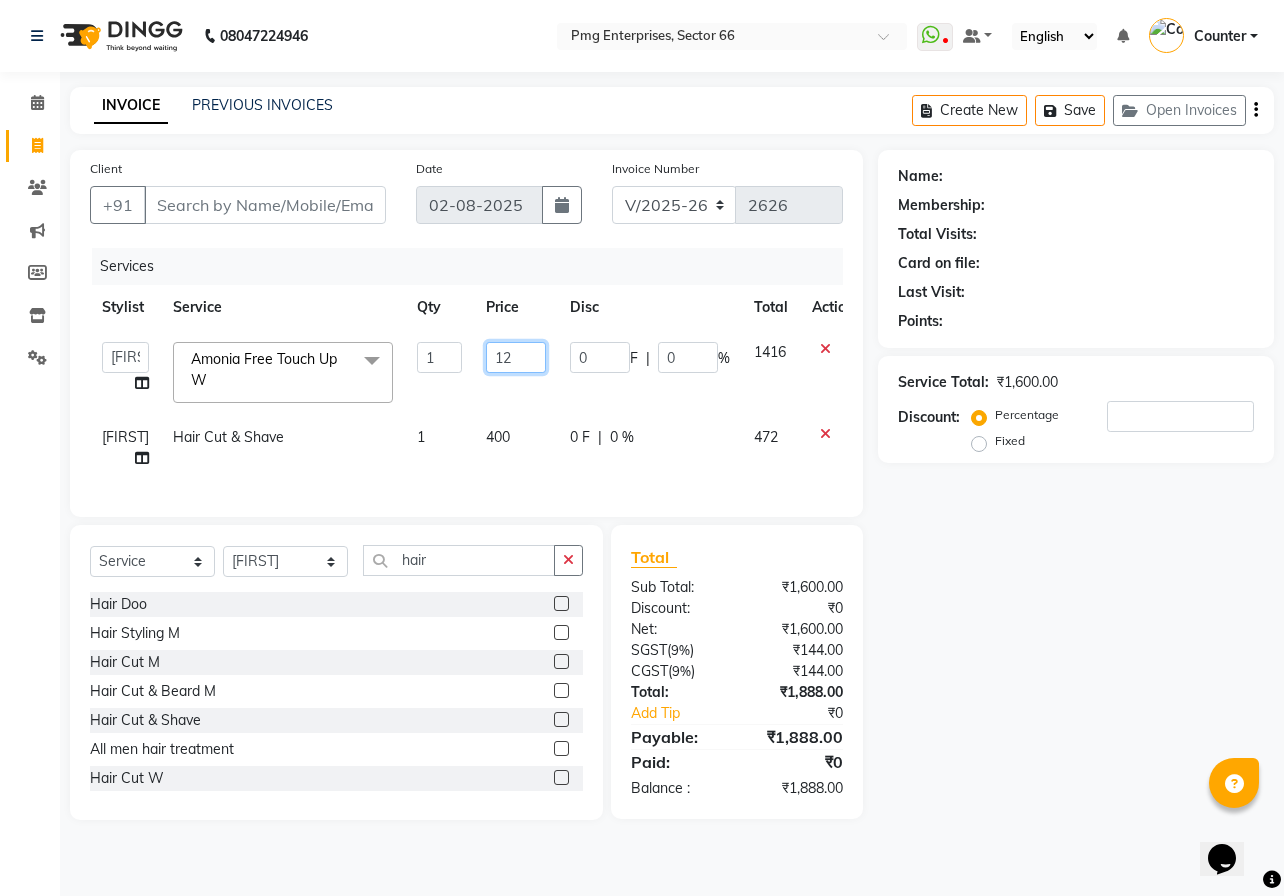 type on "1" 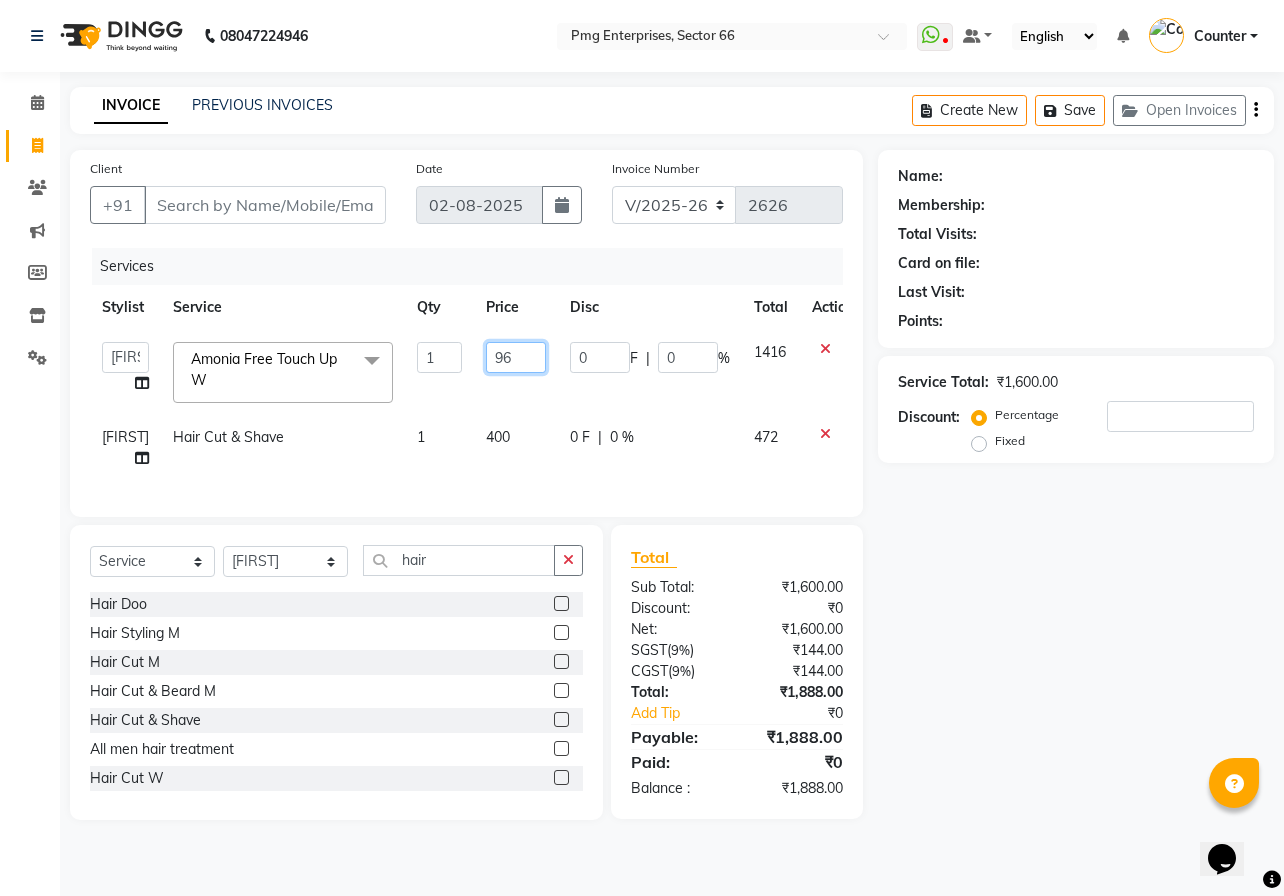 type on "960" 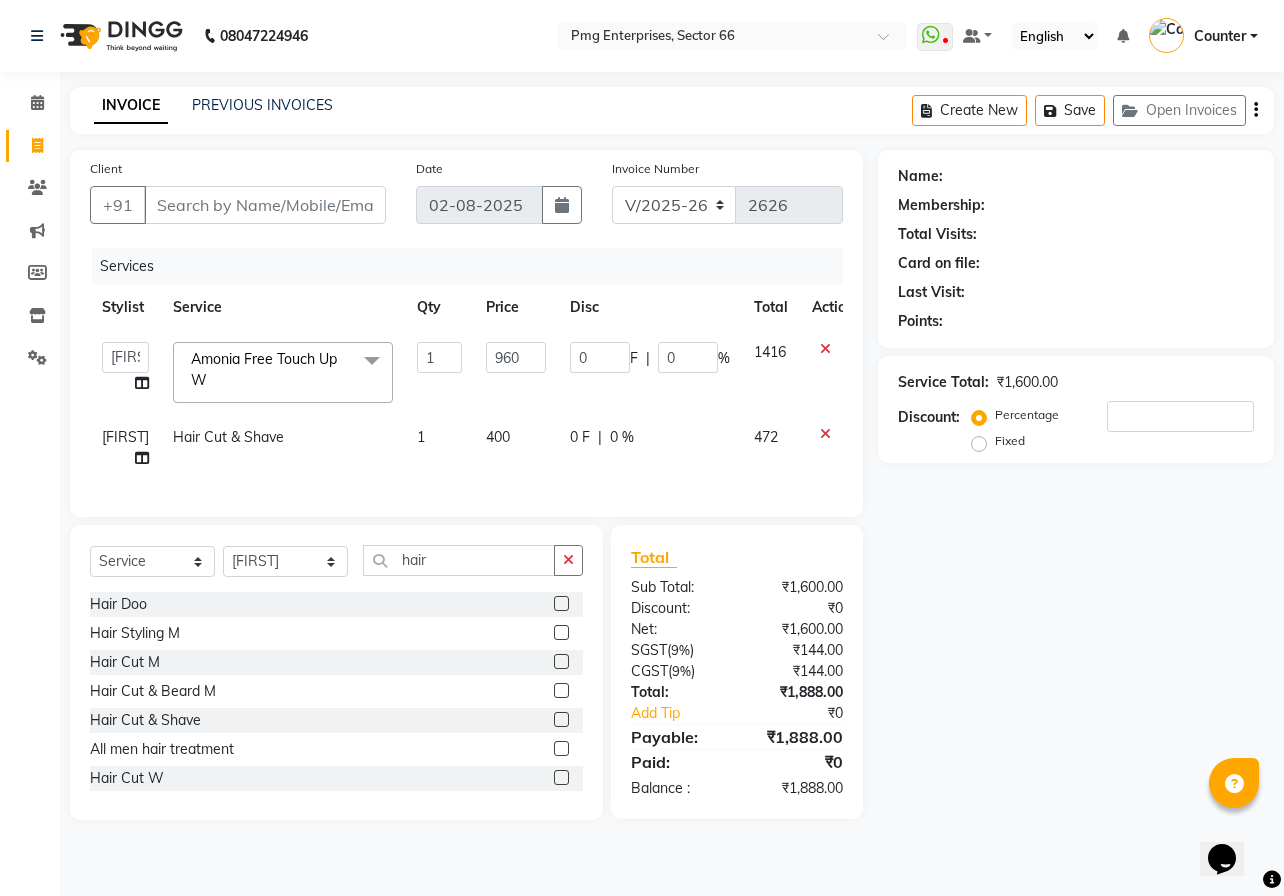 click on "400" 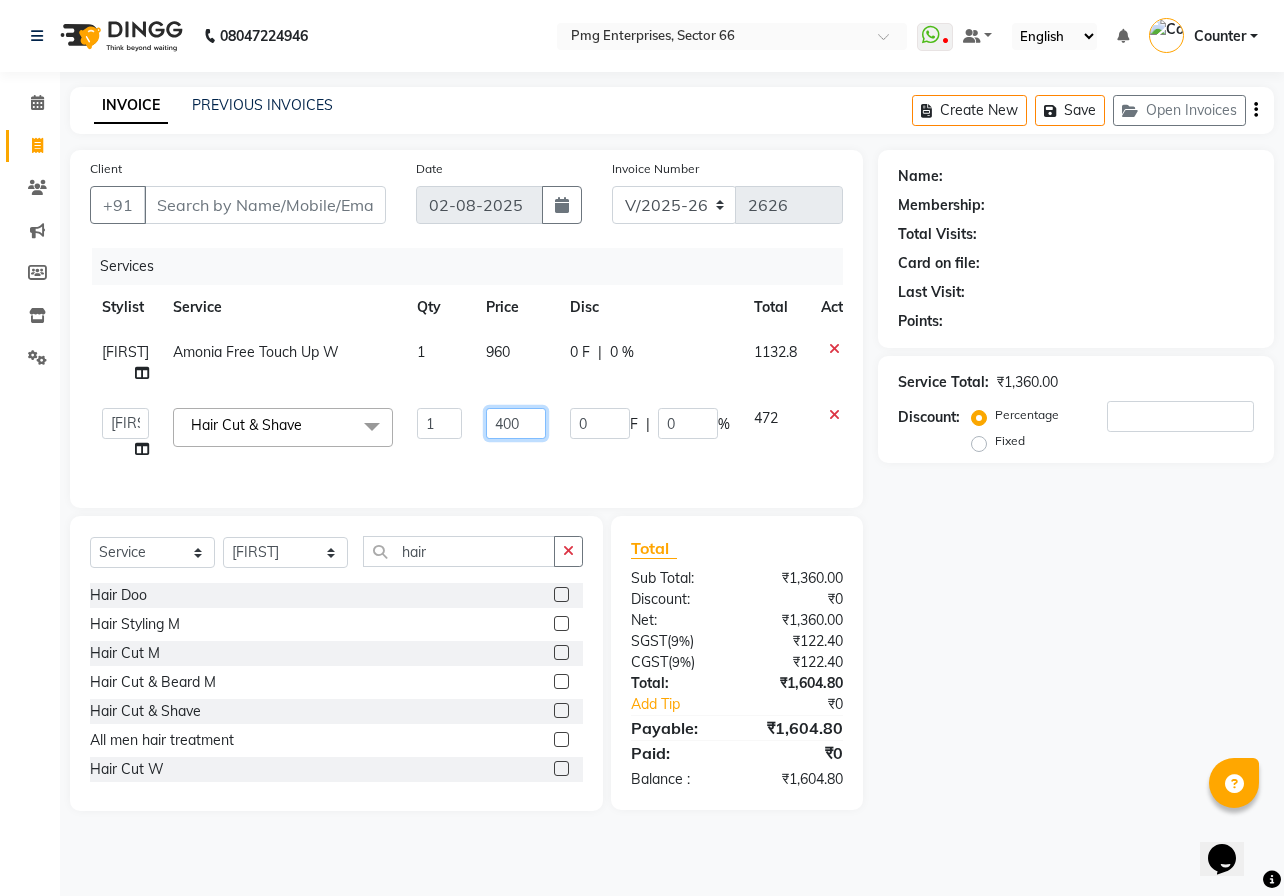 click on "400" 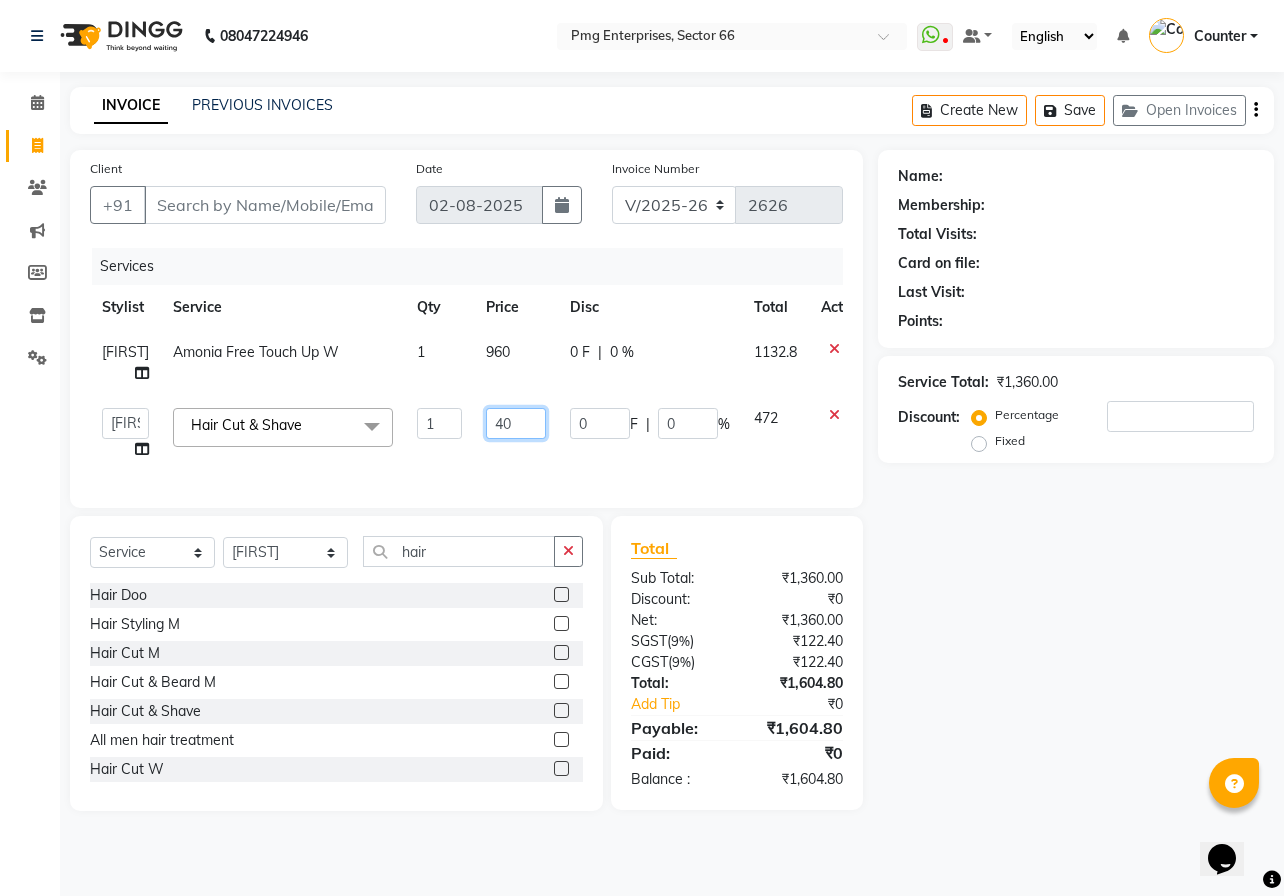 type on "4" 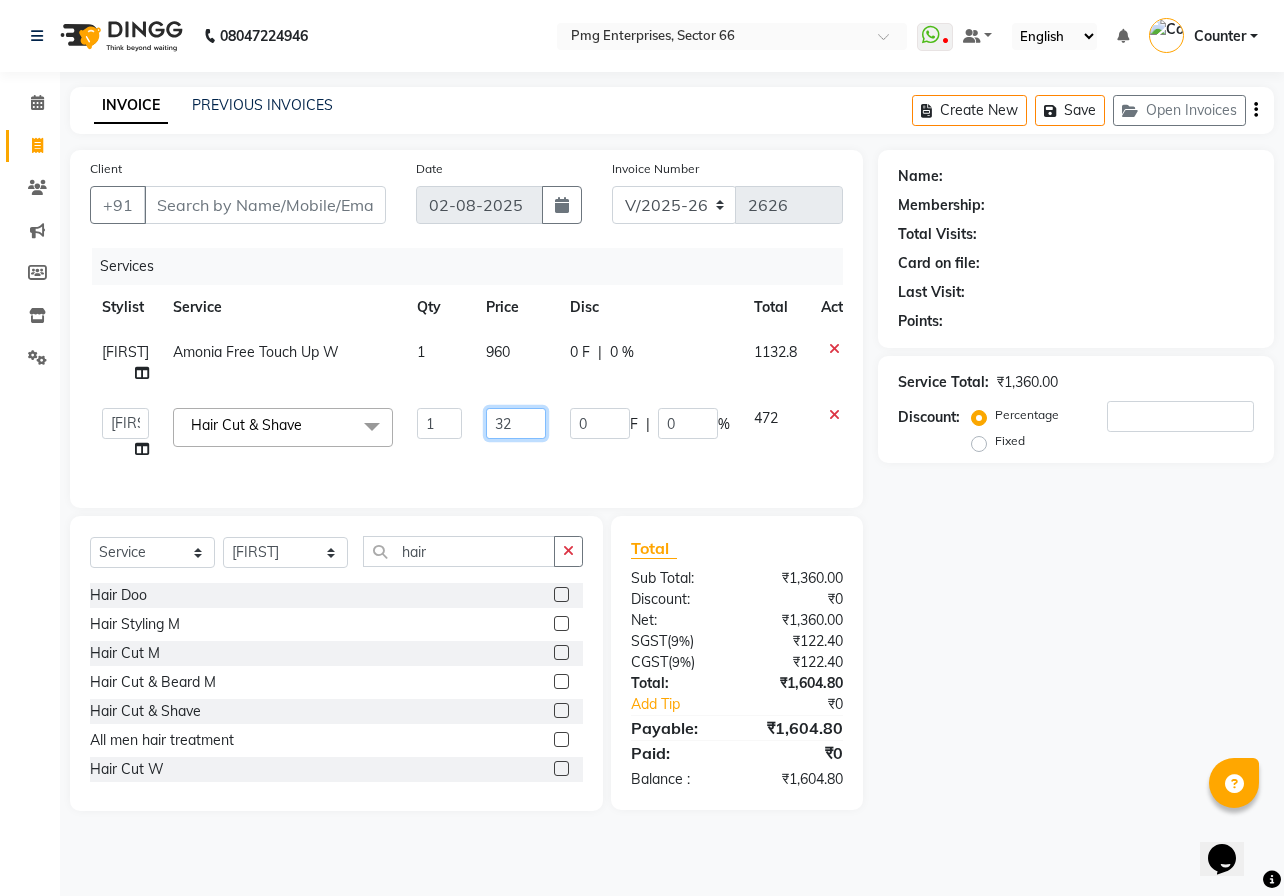 type on "320" 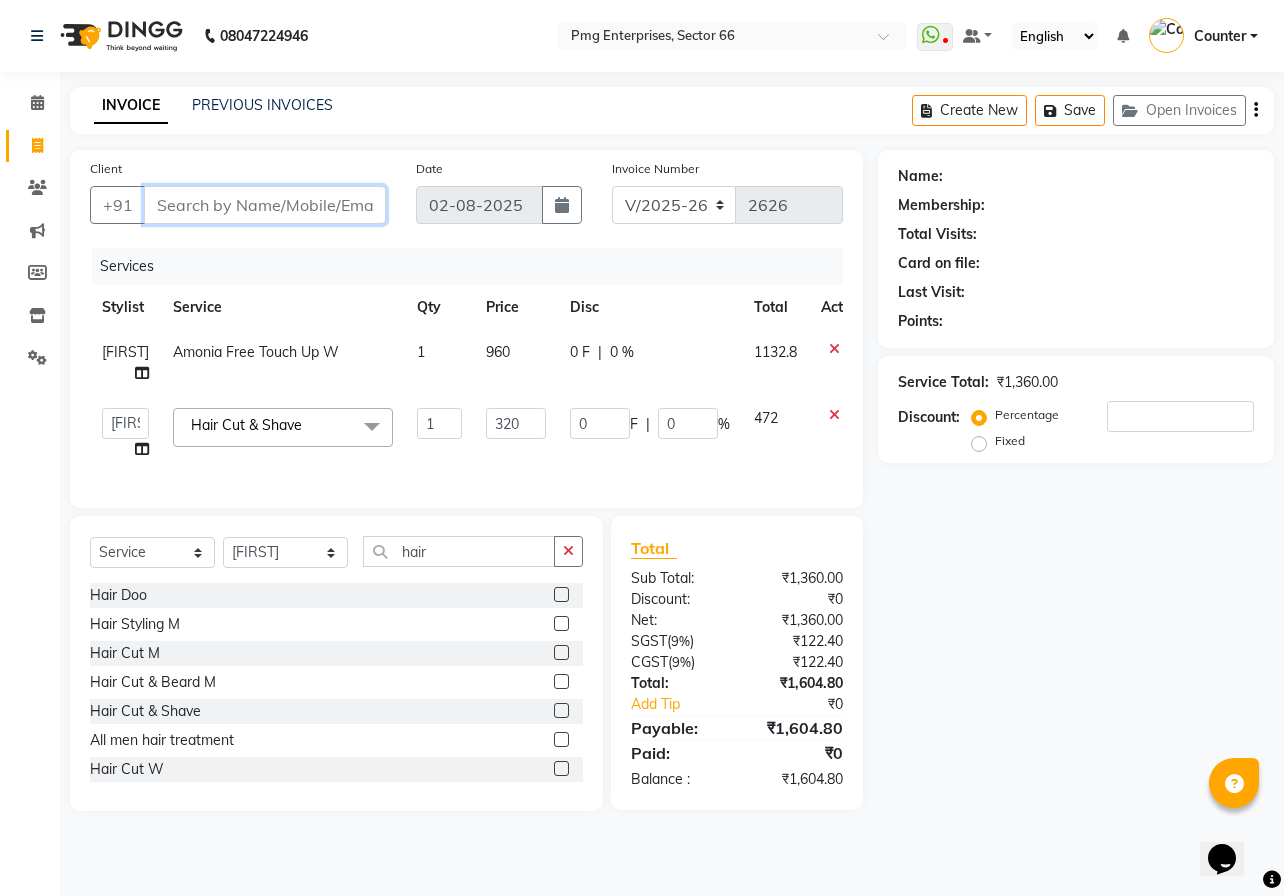 click on "Client" at bounding box center [265, 205] 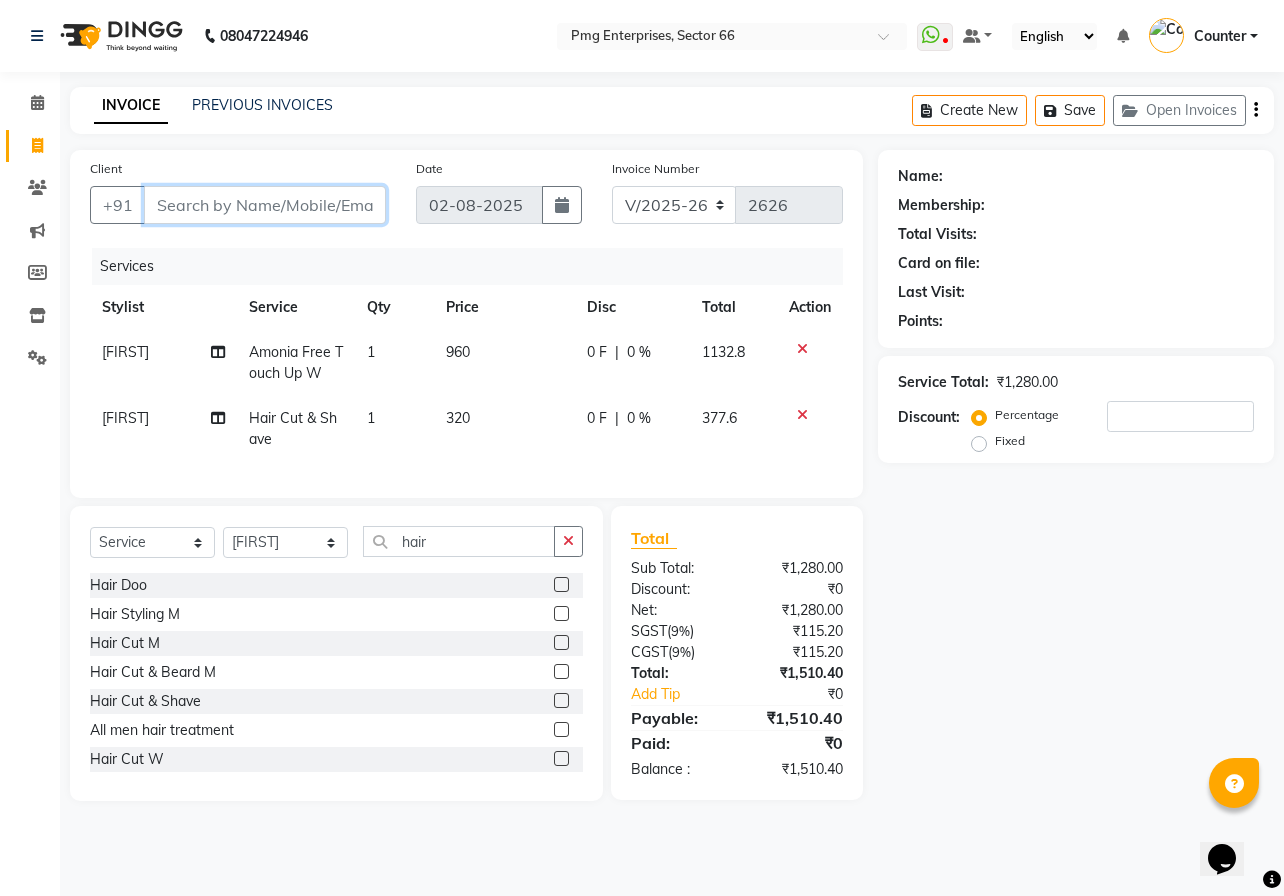 type on "9" 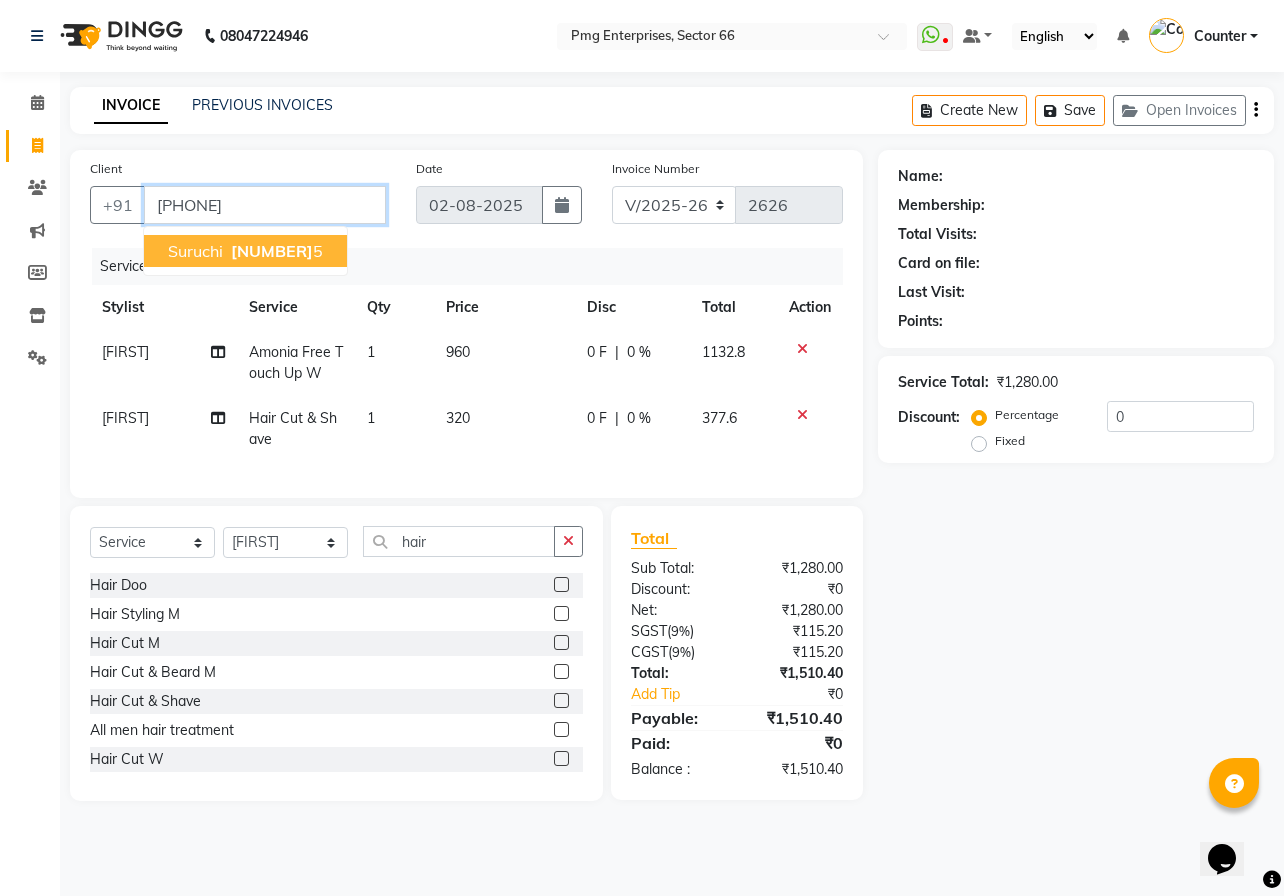 type on "[PHONE]" 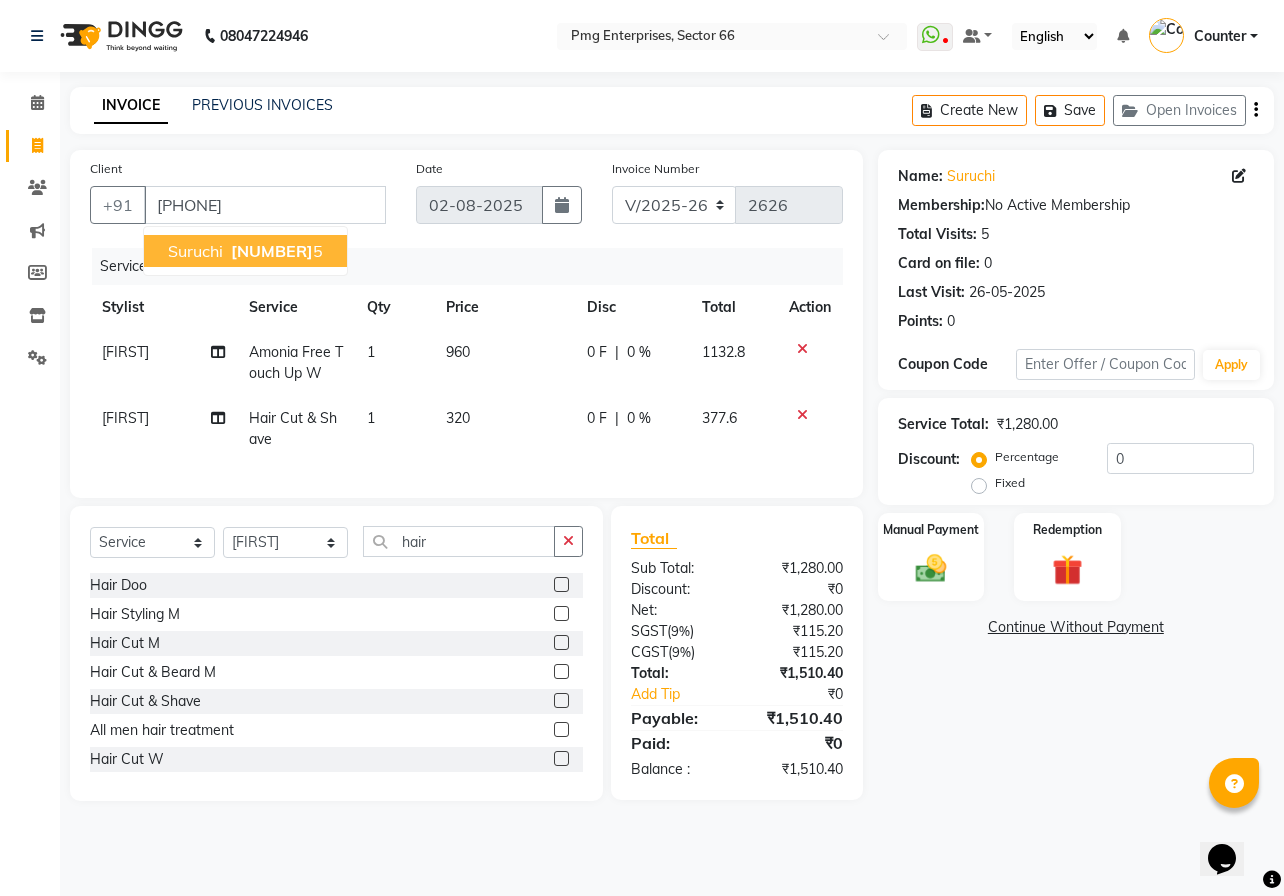 click on "[NUMBER]" at bounding box center [272, 251] 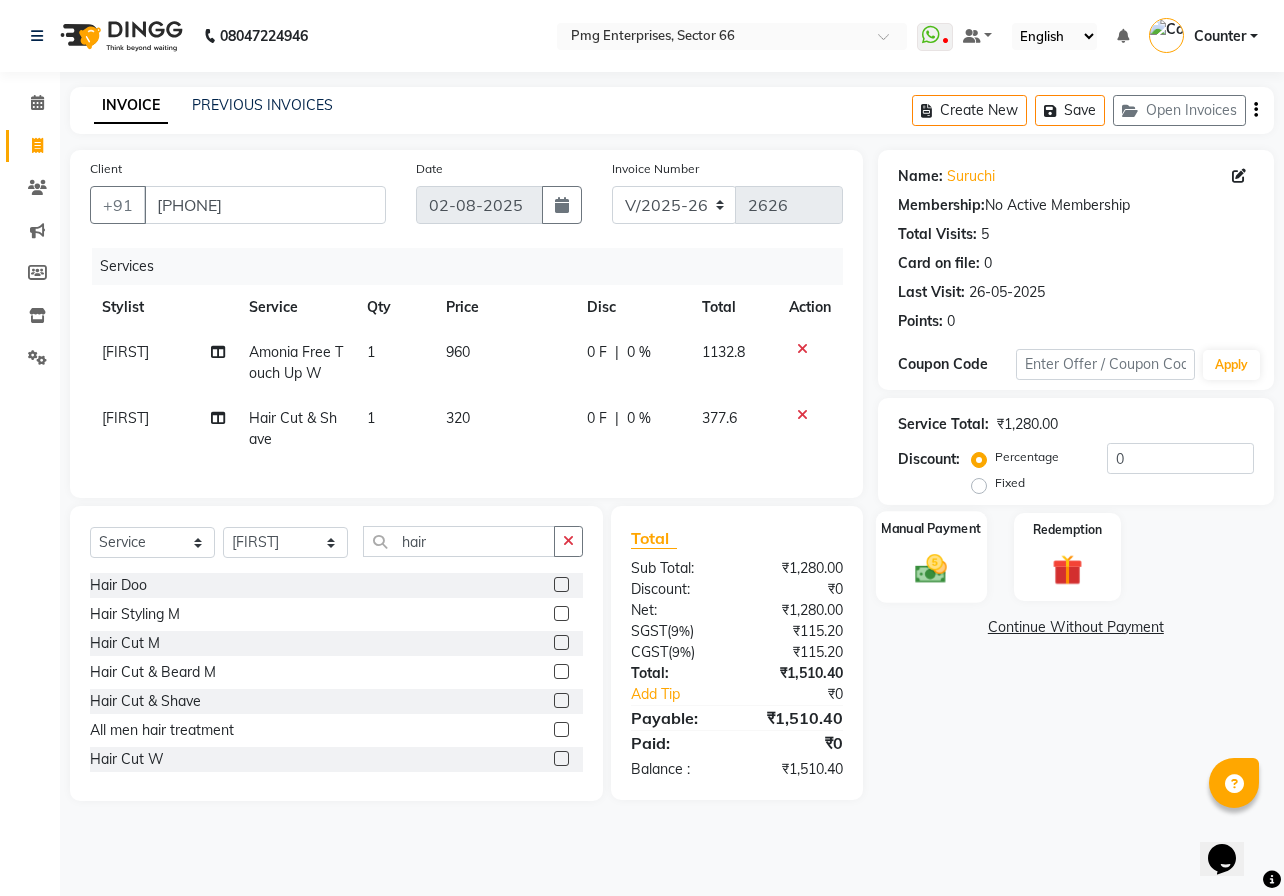 click 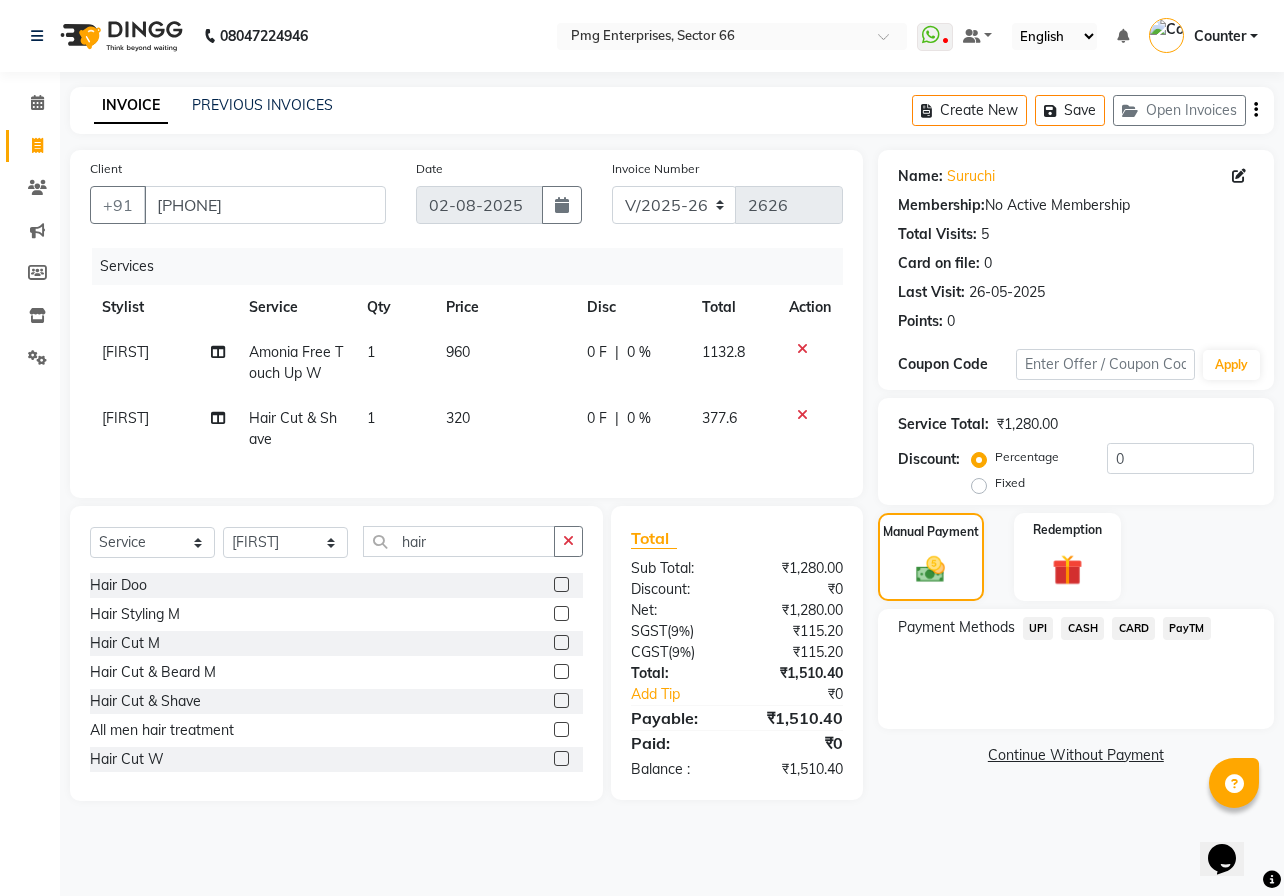 click on "CARD" 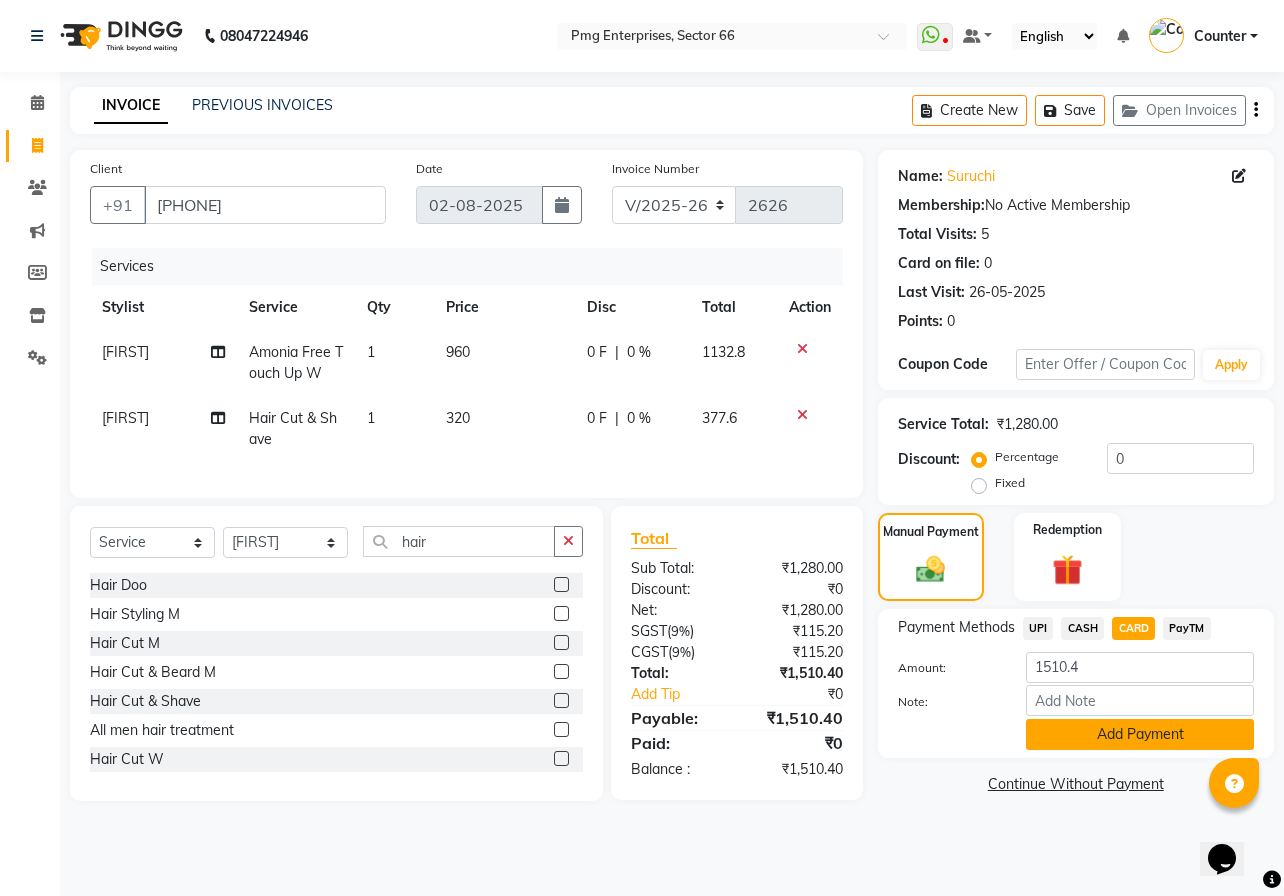 click on "Add Payment" 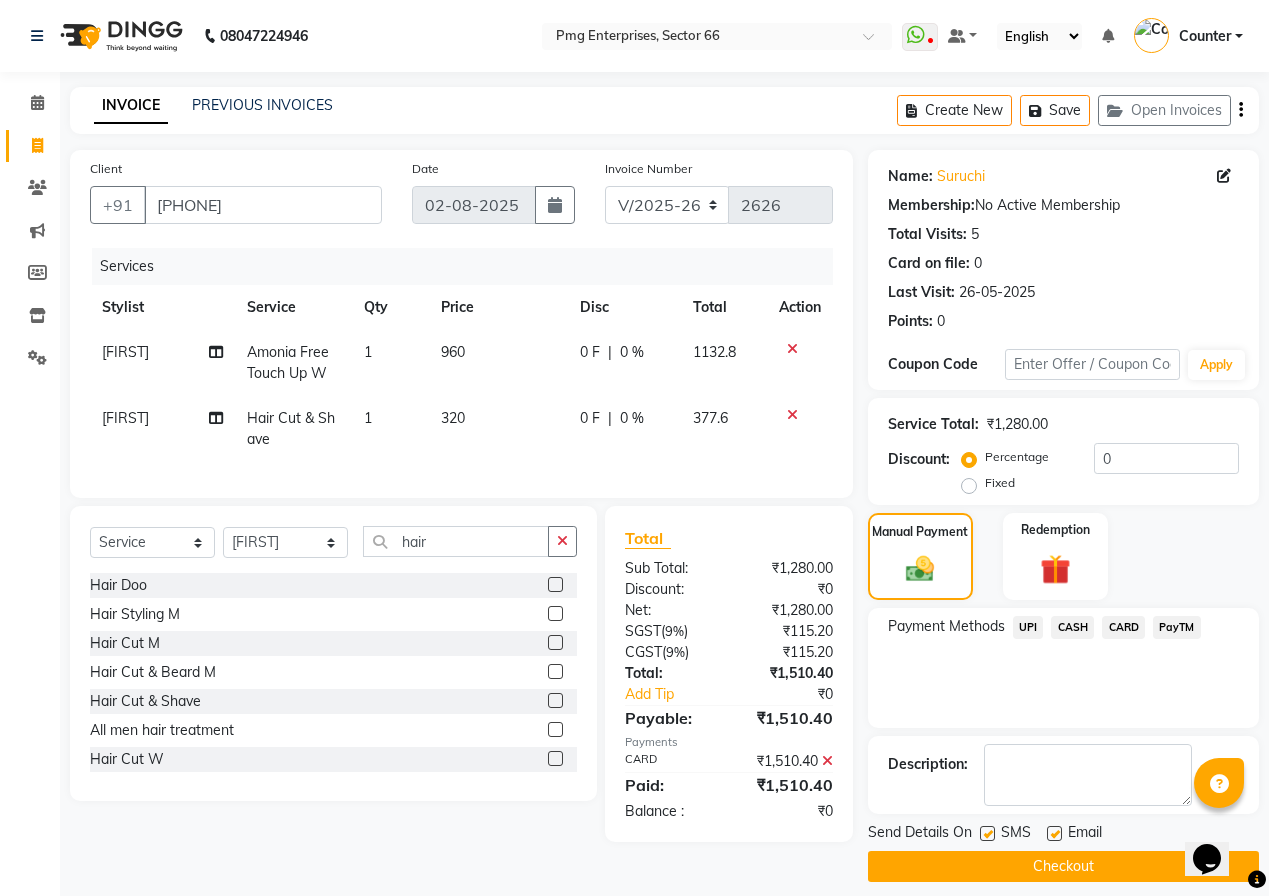 click on "Checkout" 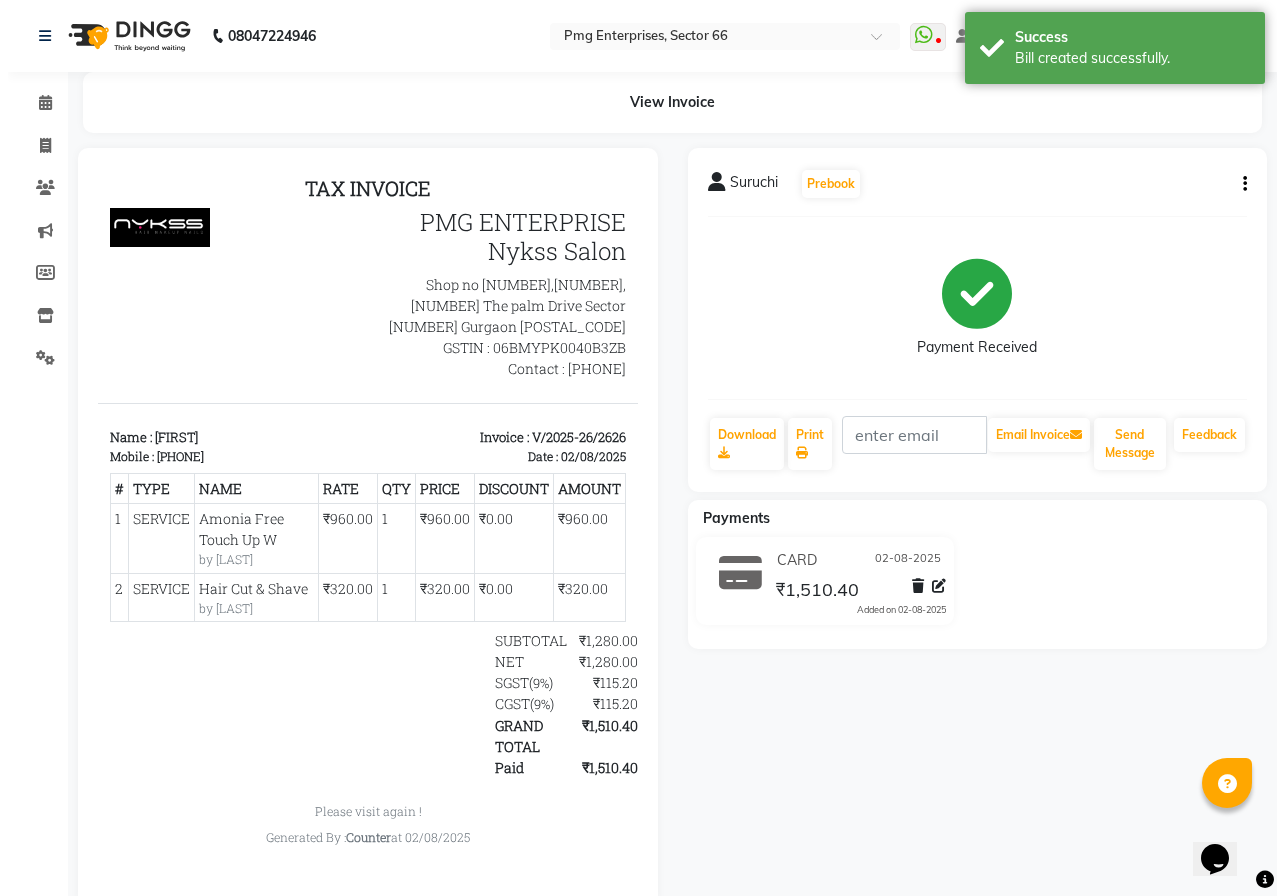 scroll, scrollTop: 0, scrollLeft: 0, axis: both 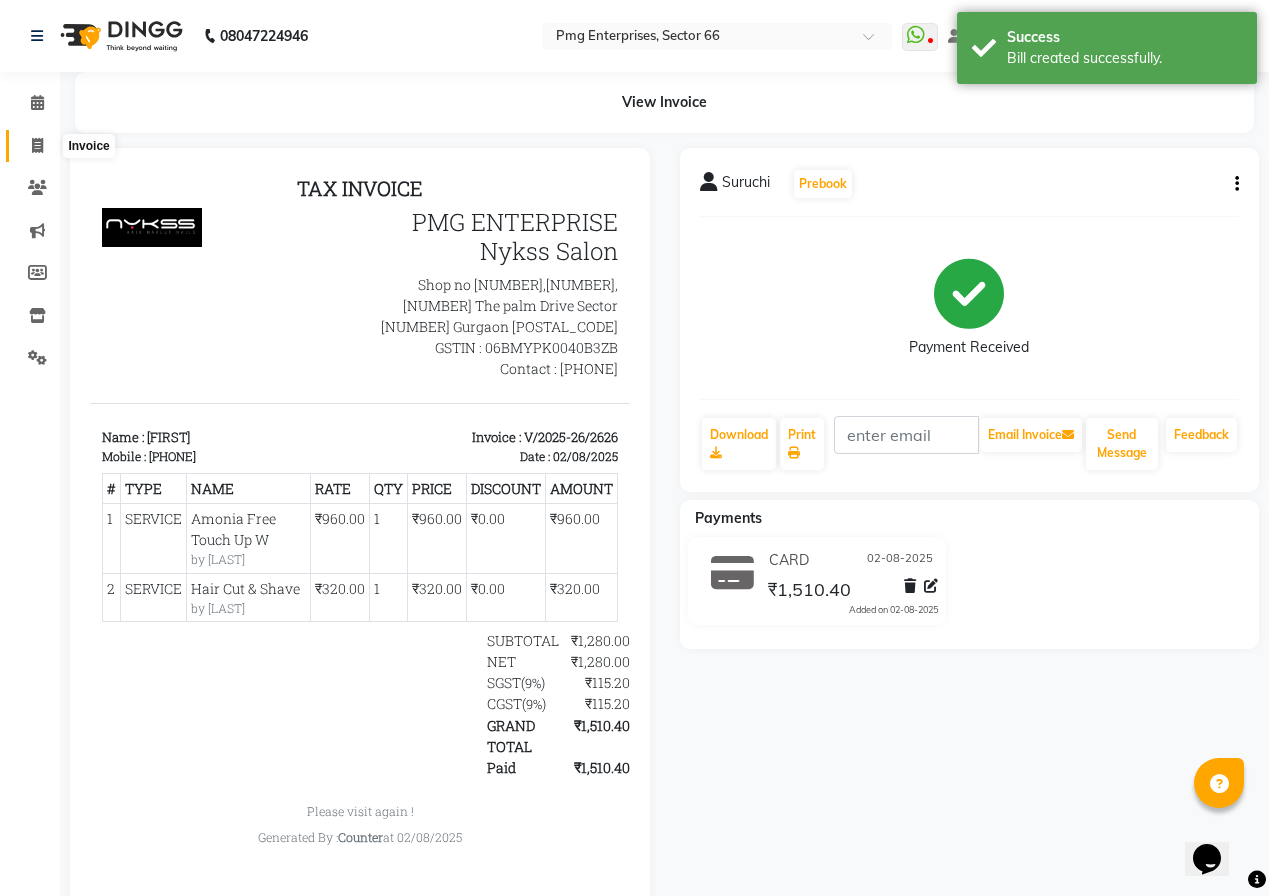 click 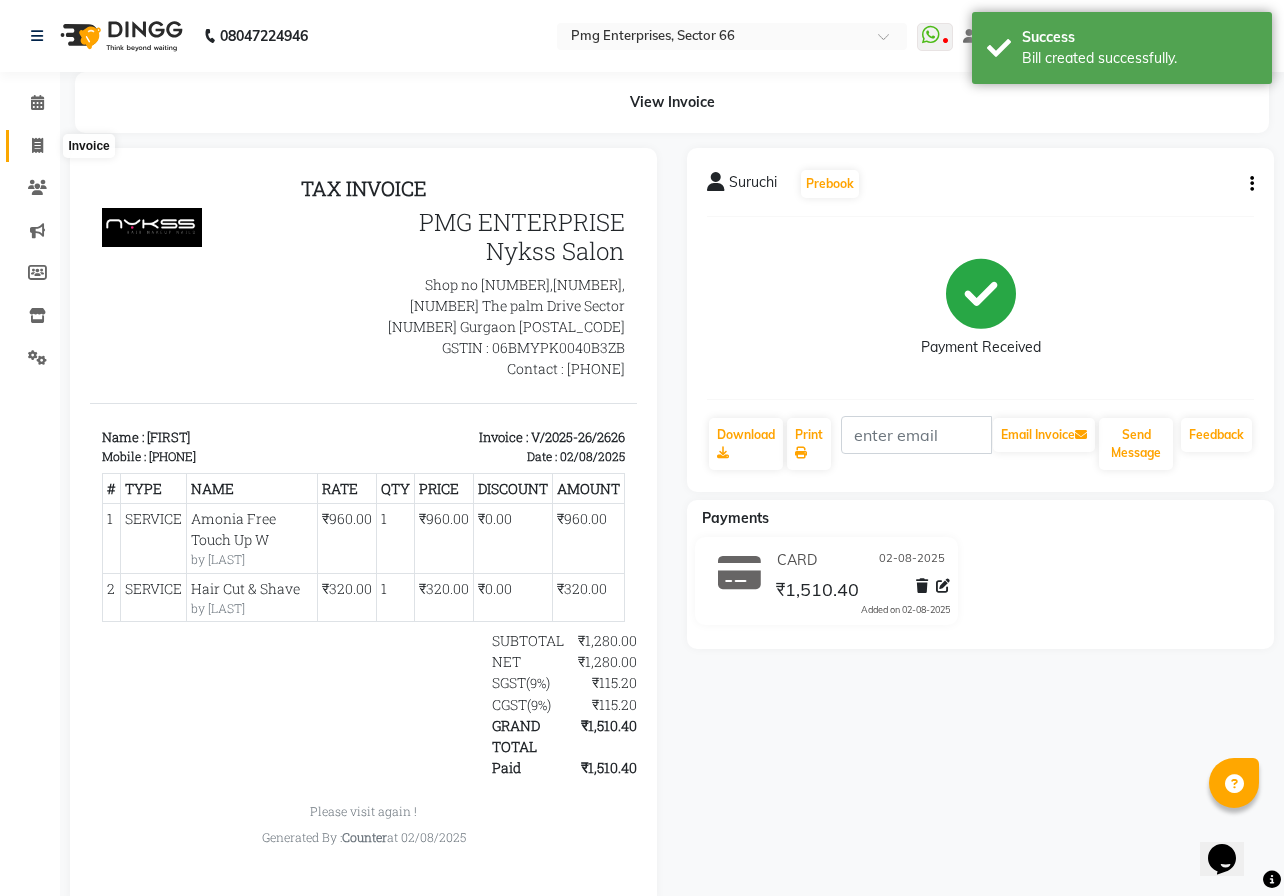 select on "889" 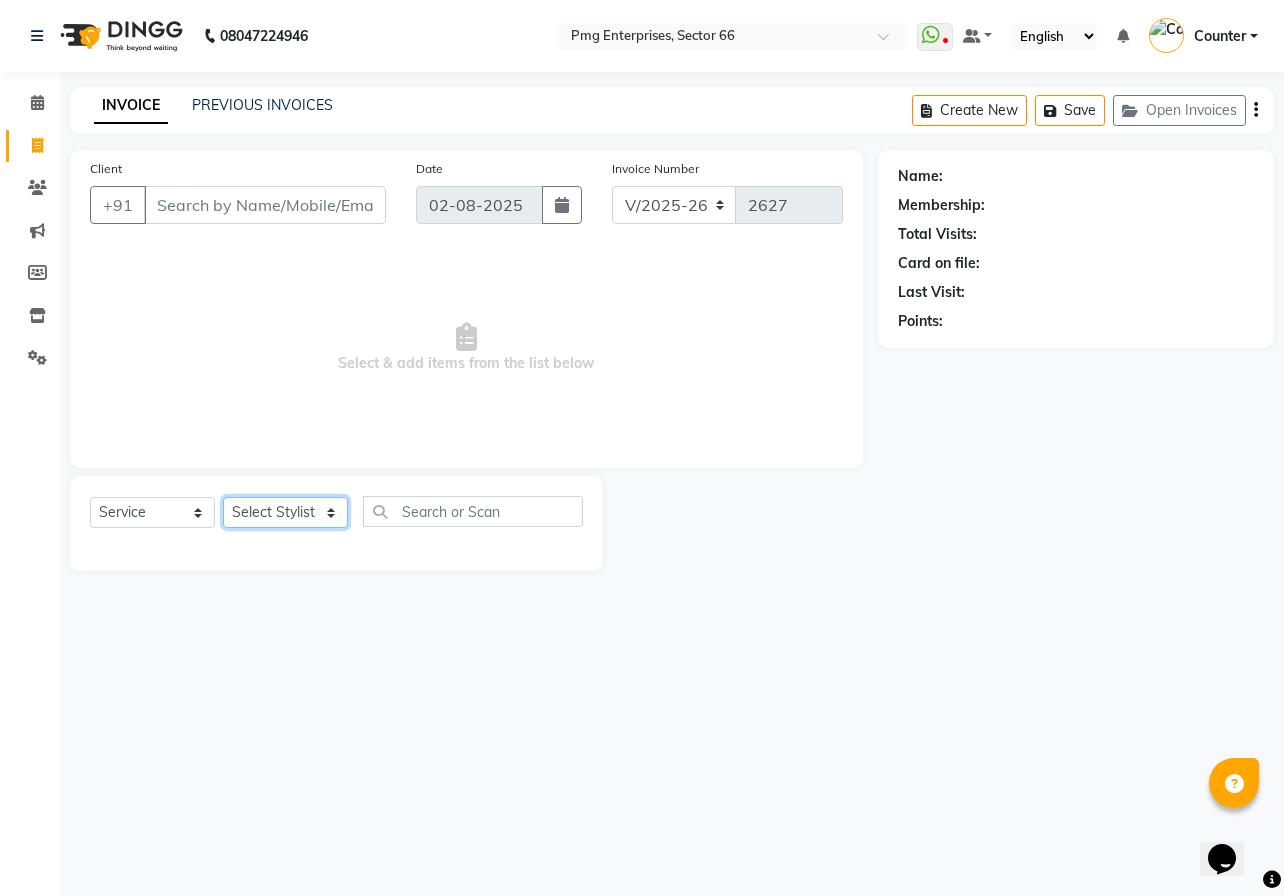 click on "Select Stylist [FIRST] [LAST] Counter [FIRST] [FIRST] [FIRST] [FIRST] [FIRST]" 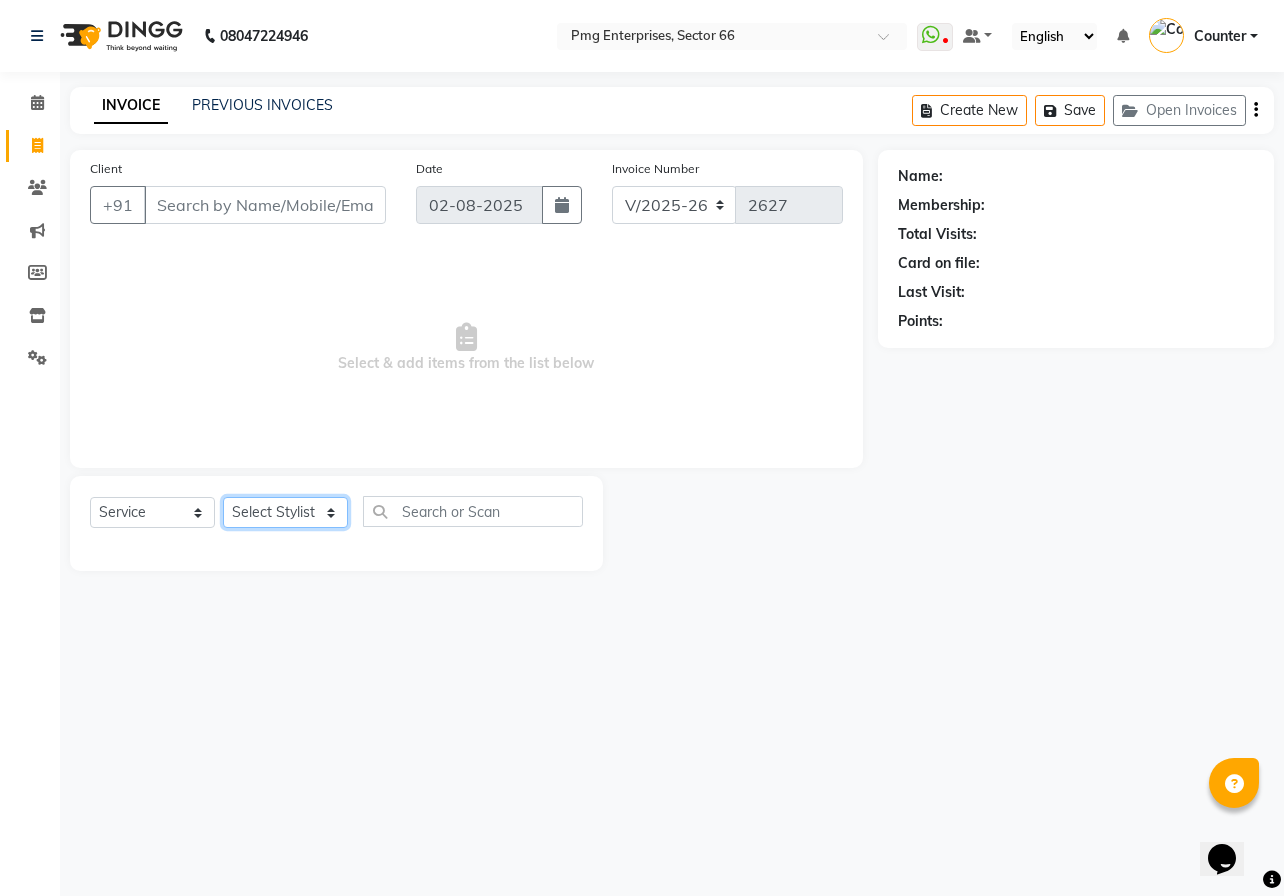select on "49466" 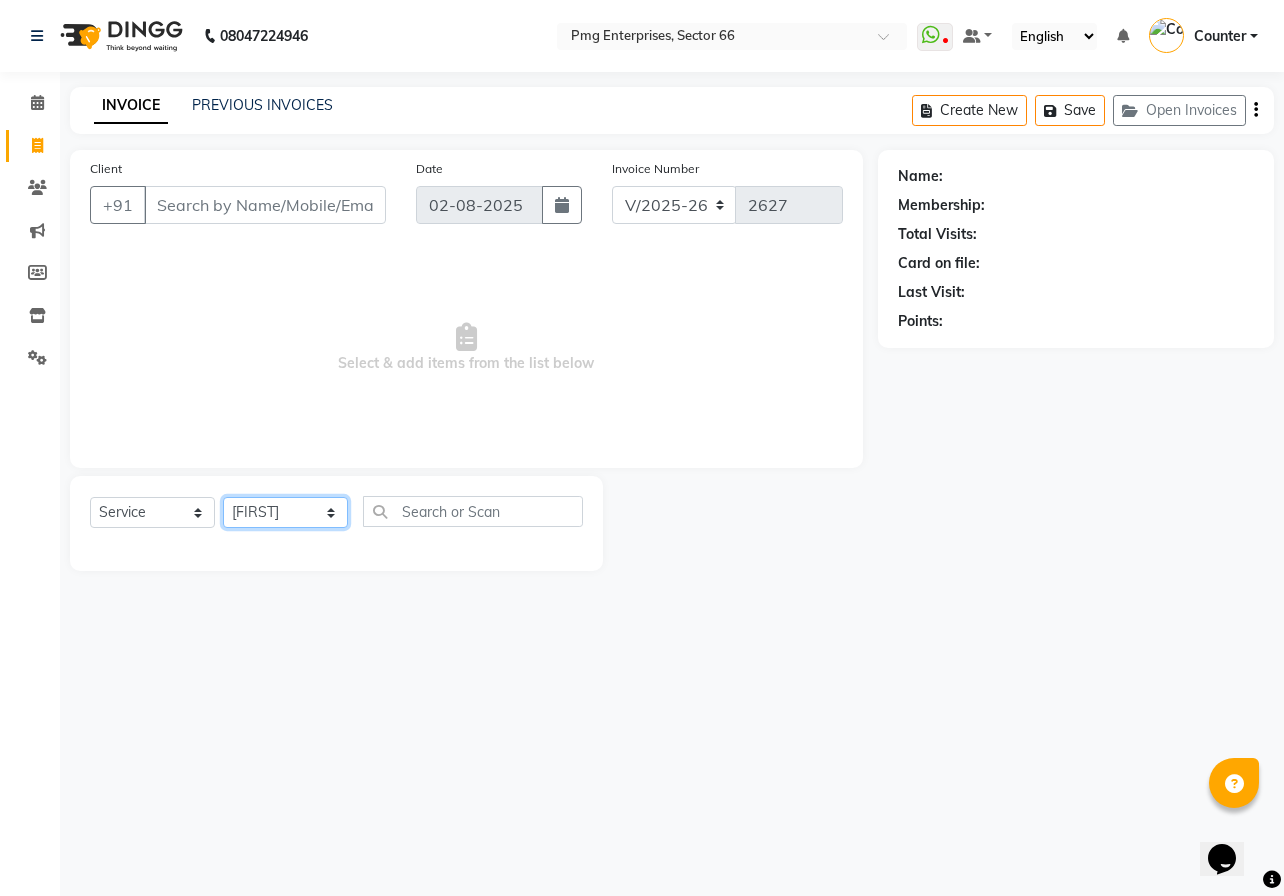 click on "Select Stylist [FIRST] [LAST] Counter [FIRST] [FIRST] [FIRST] [FIRST] [FIRST]" 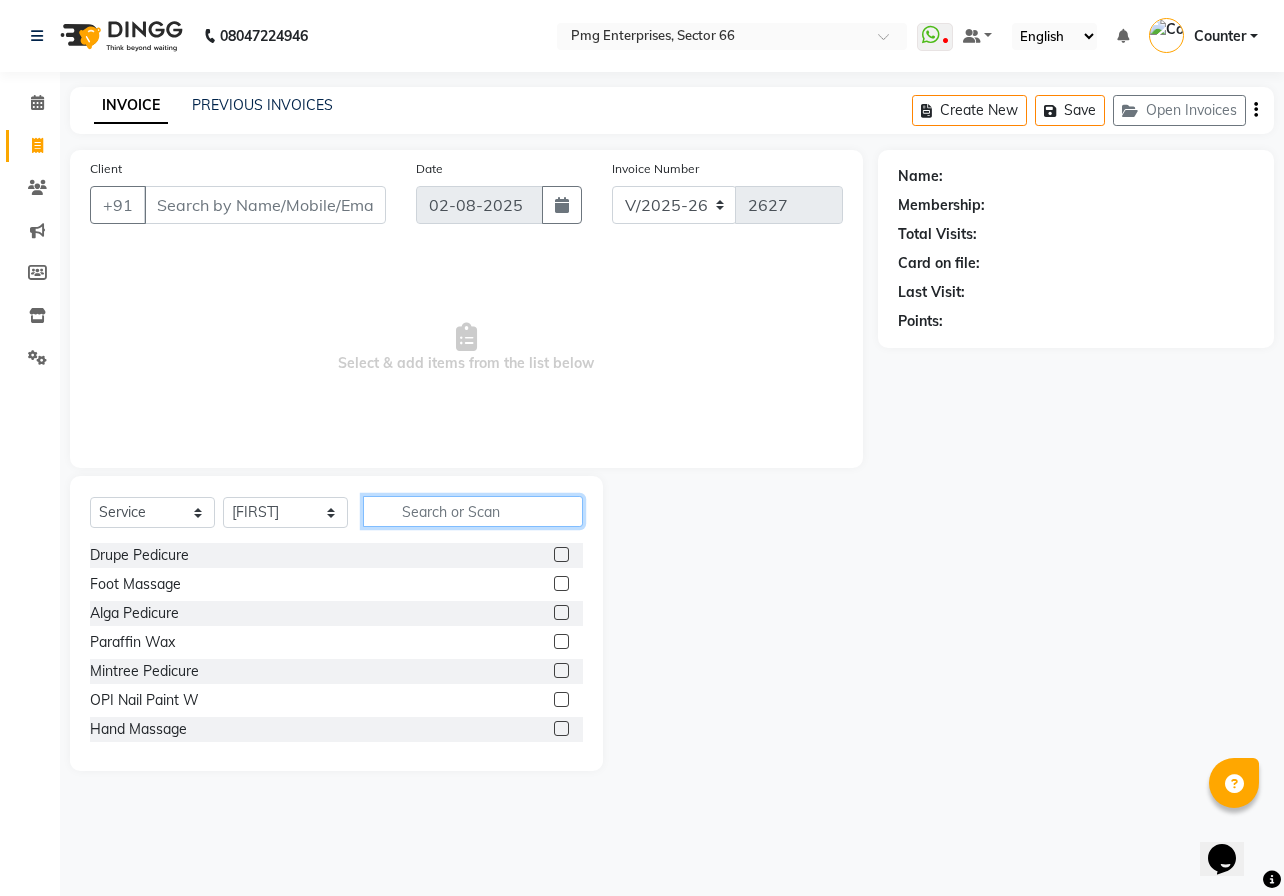 click 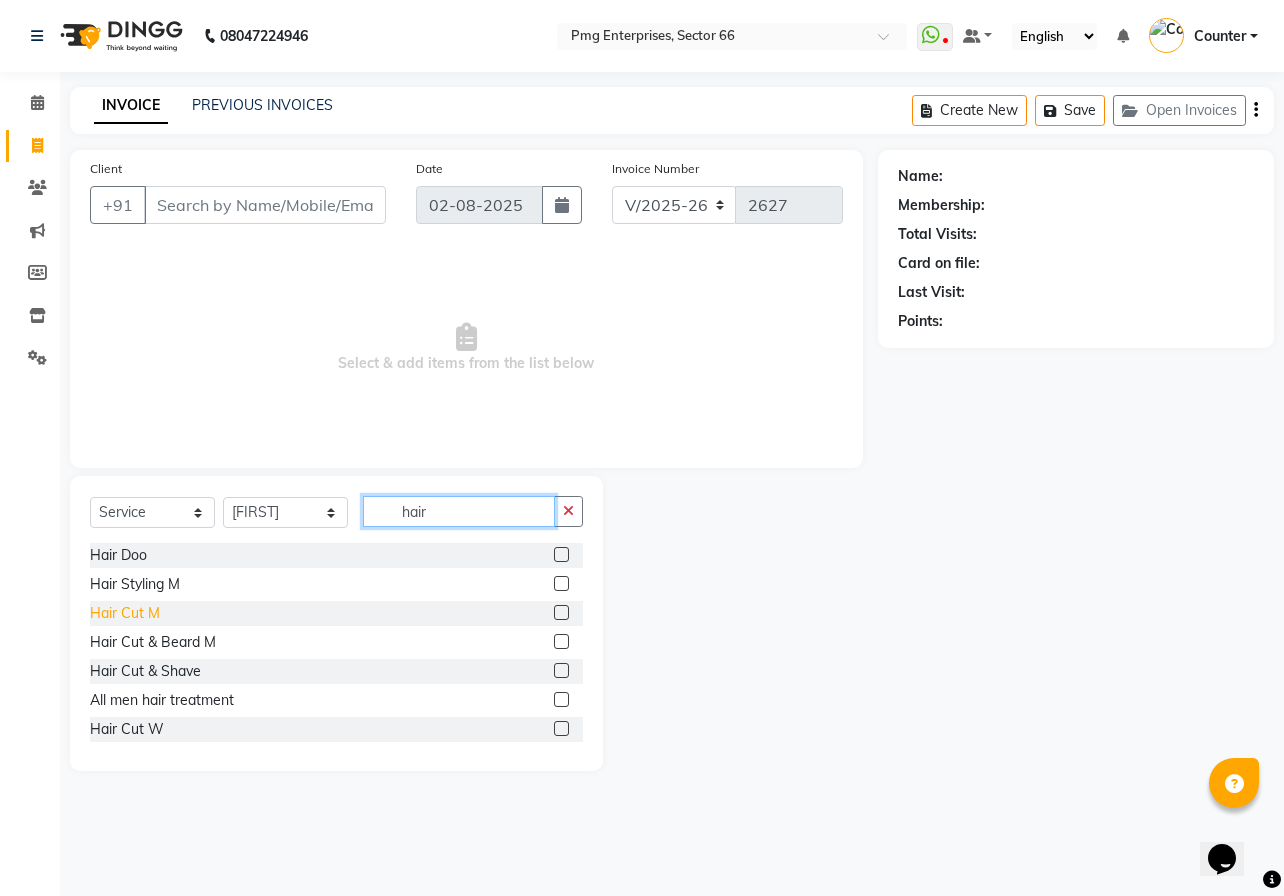 type on "hair" 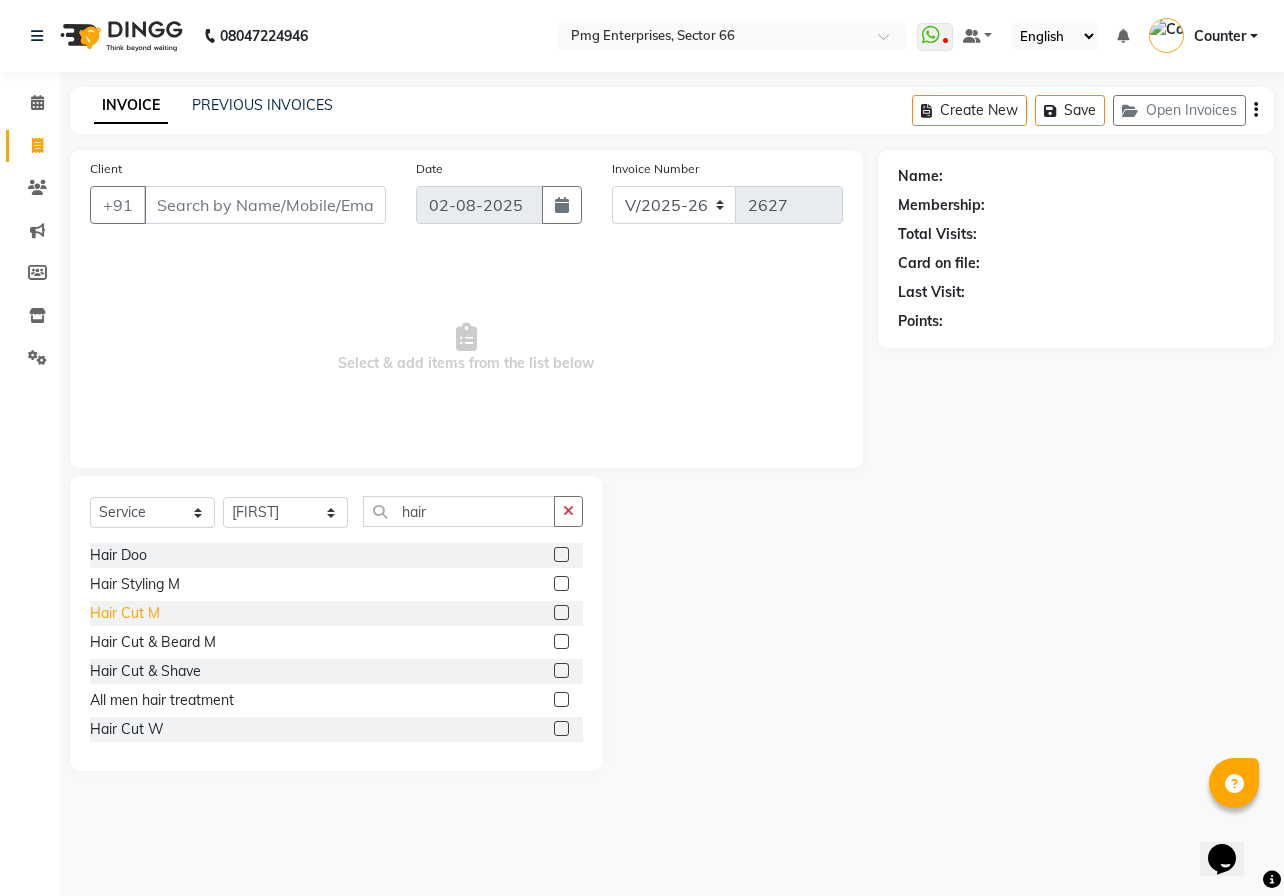 click on "Hair Cut M" 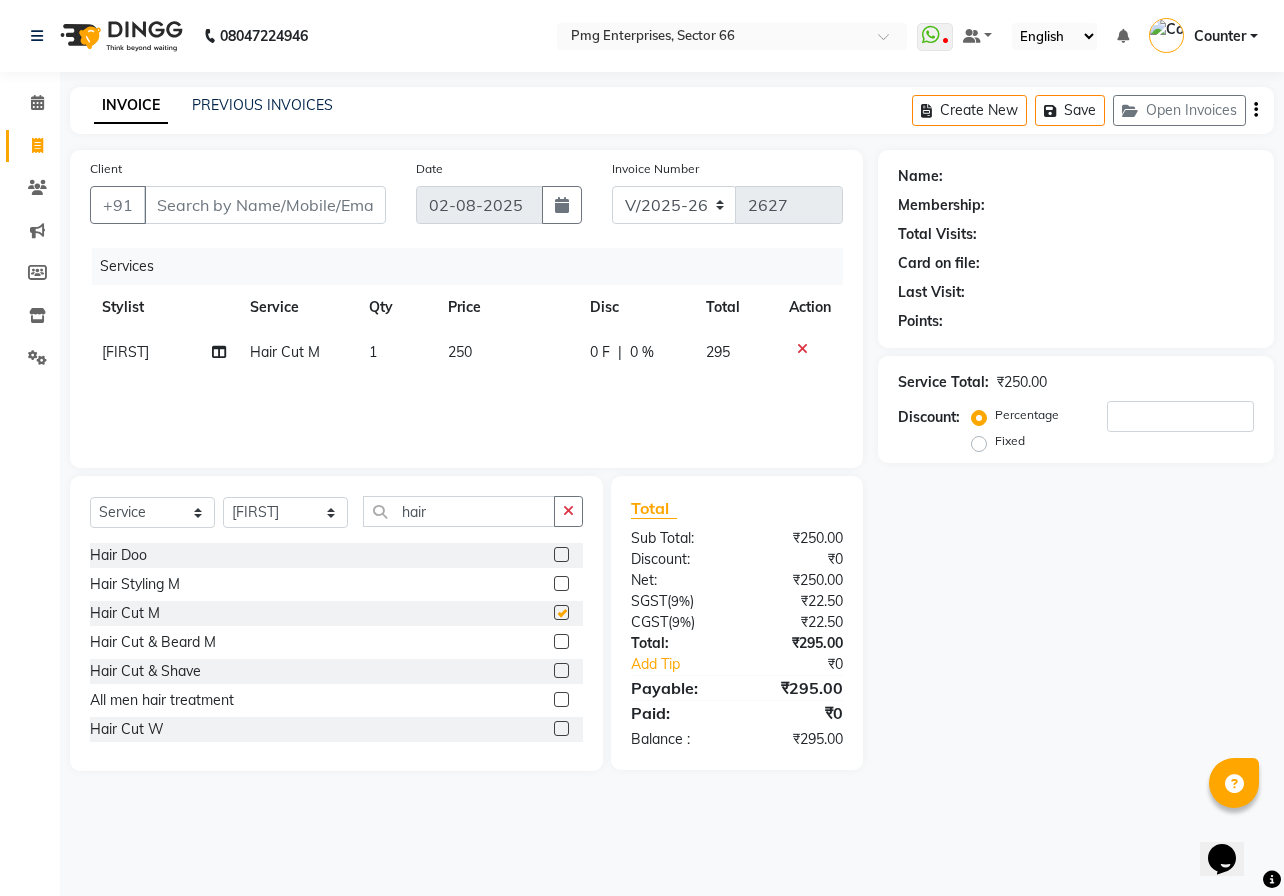 checkbox on "false" 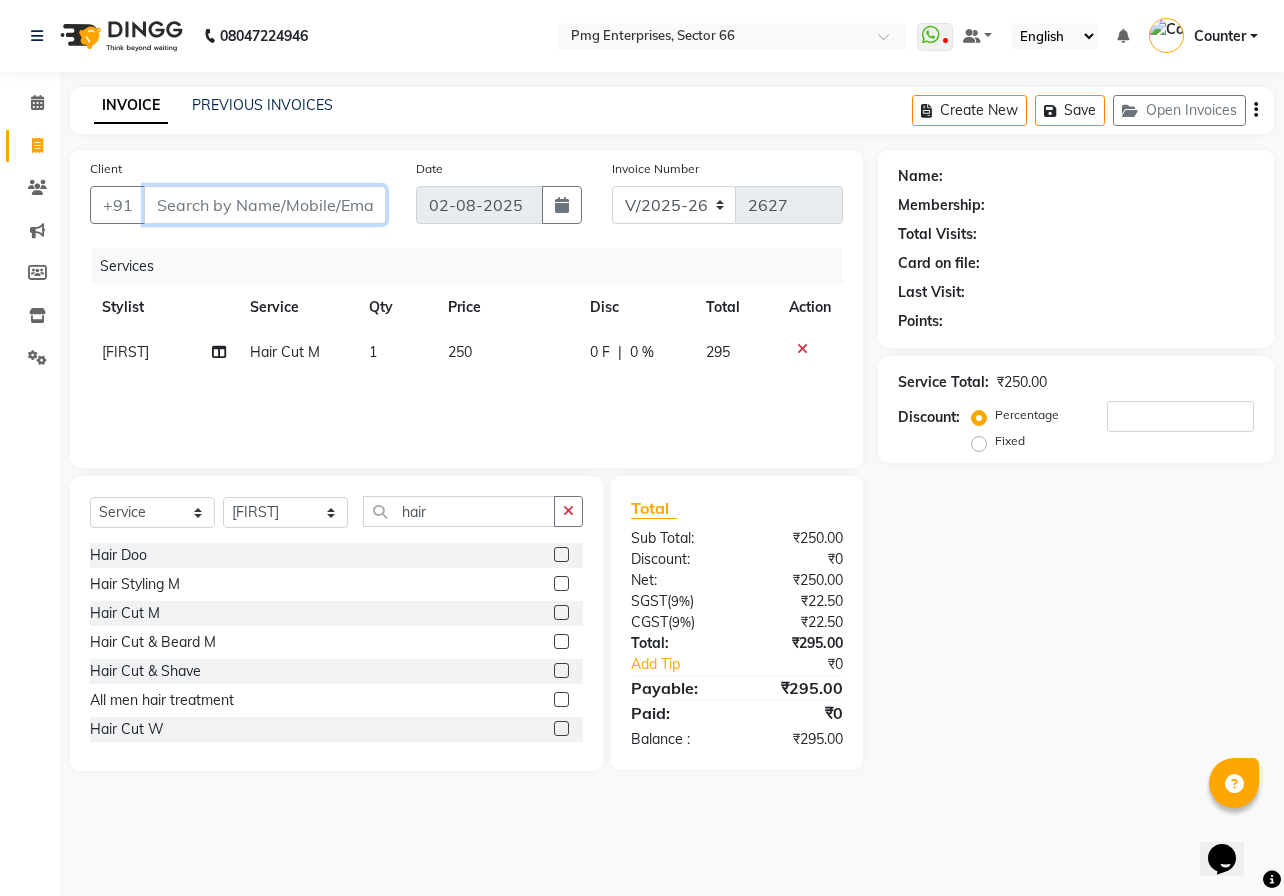 click on "Client" at bounding box center [265, 205] 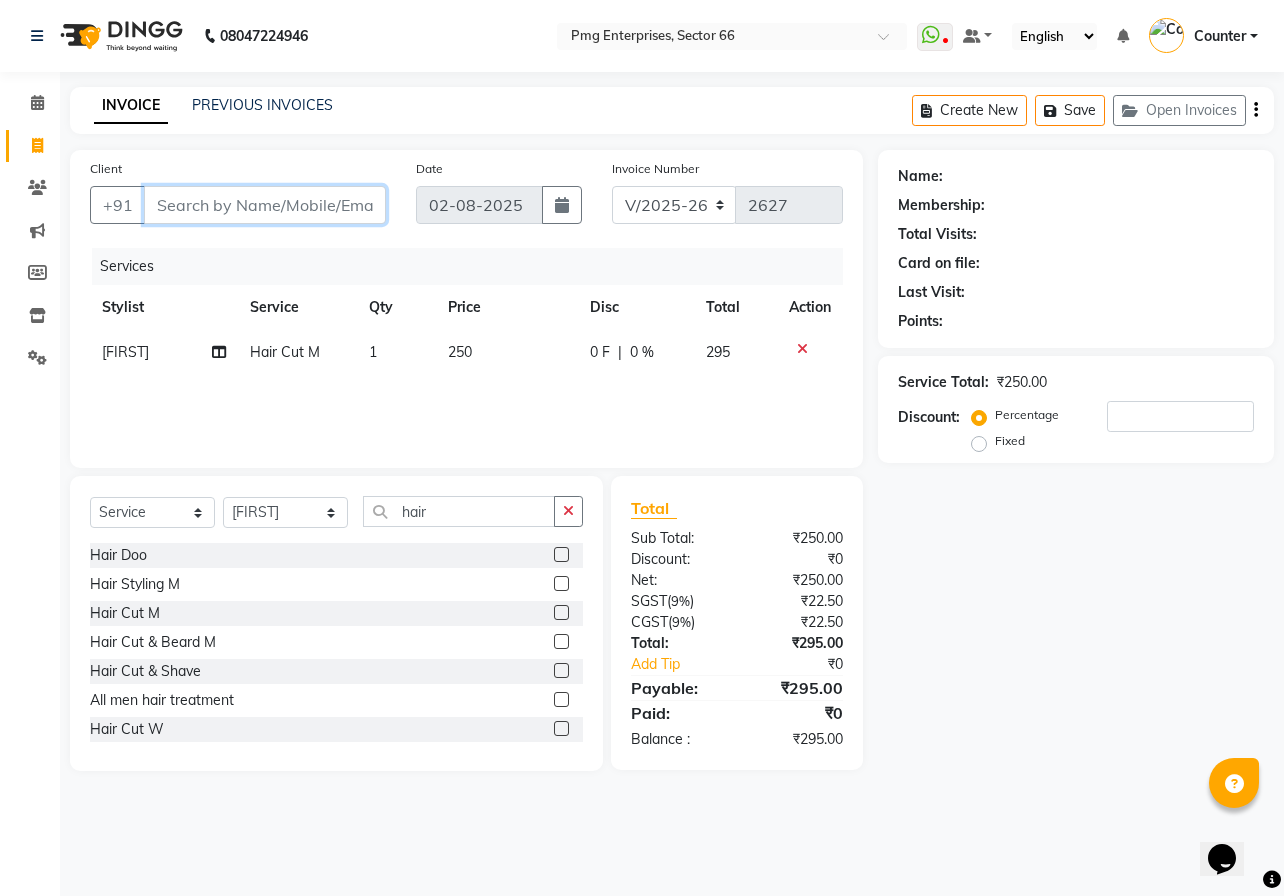type on "9" 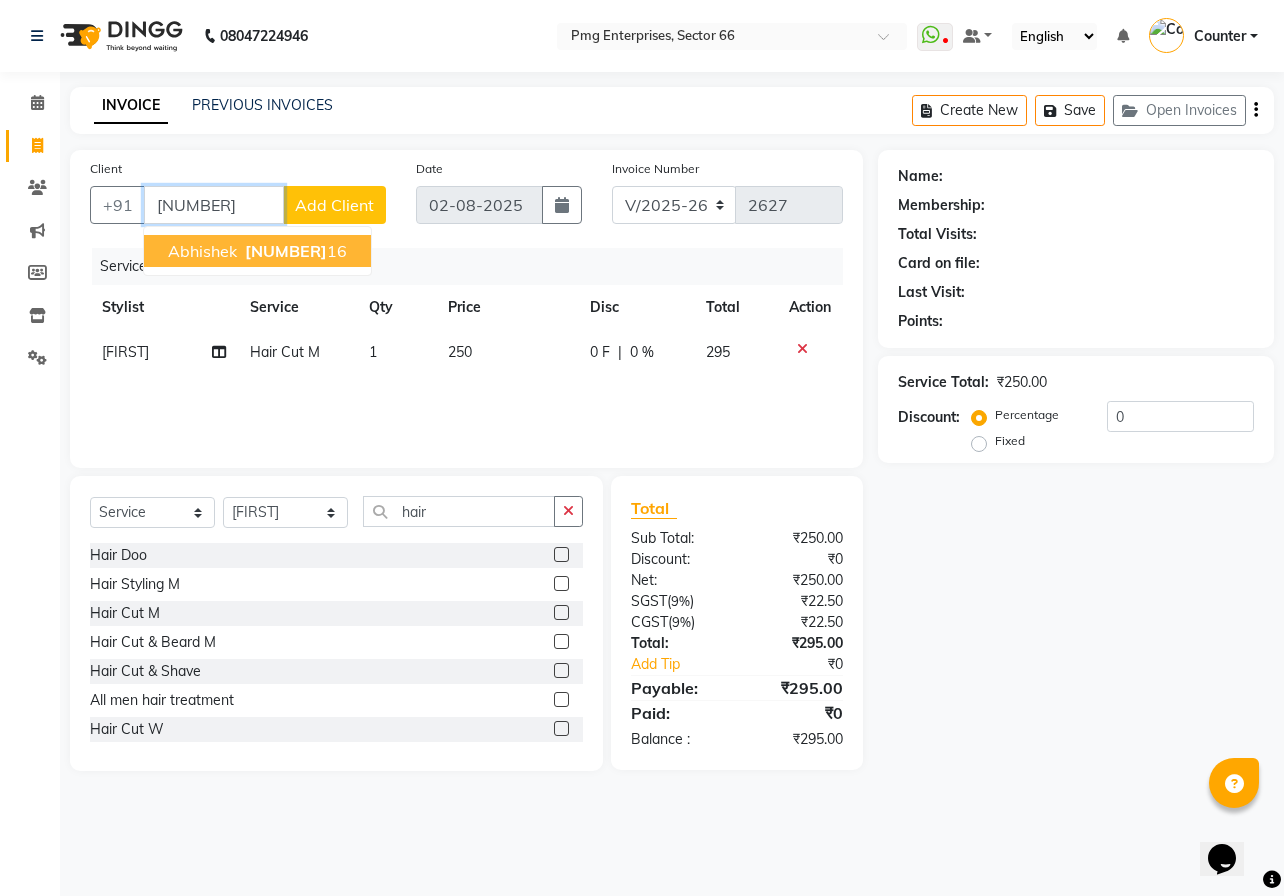 click on "Abhishek" at bounding box center (202, 251) 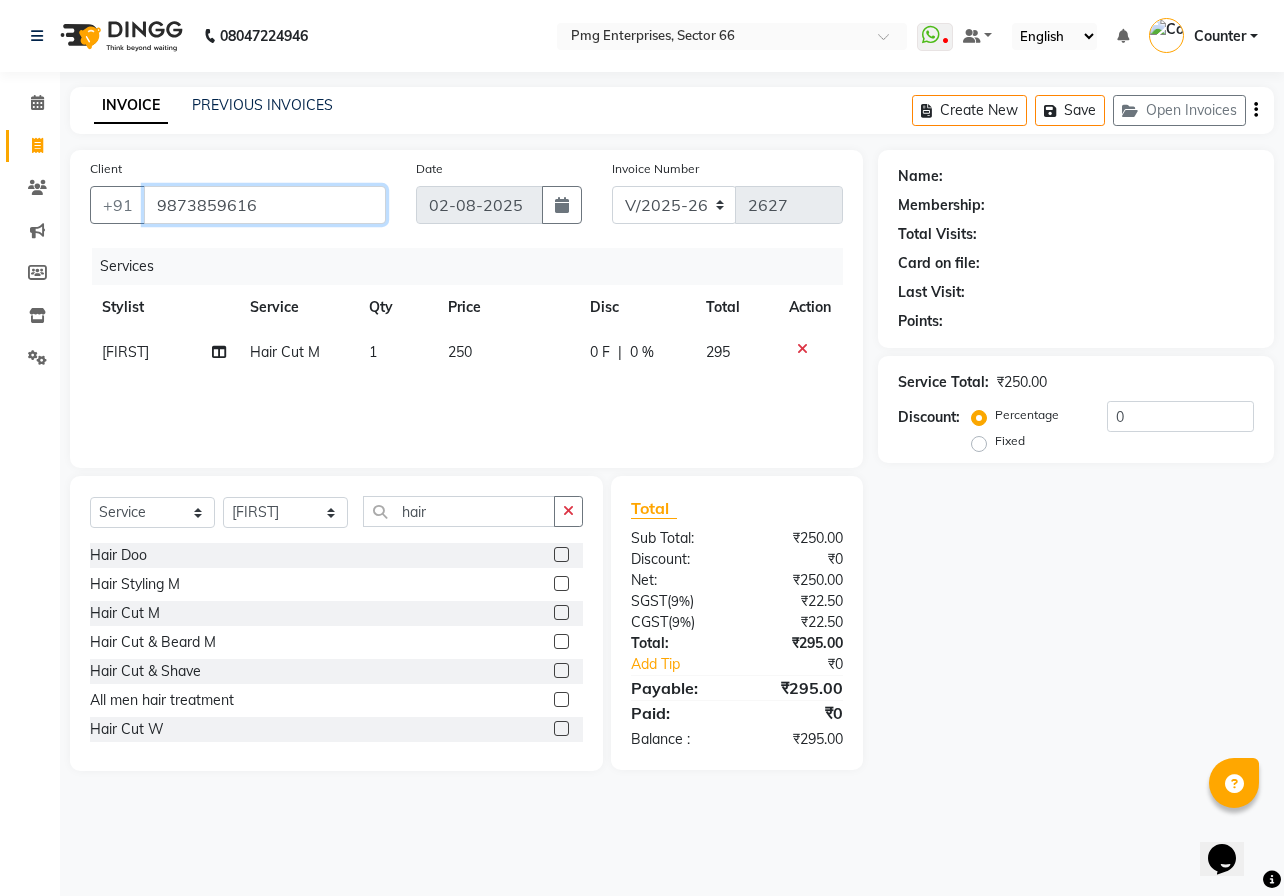 type on "9873859616" 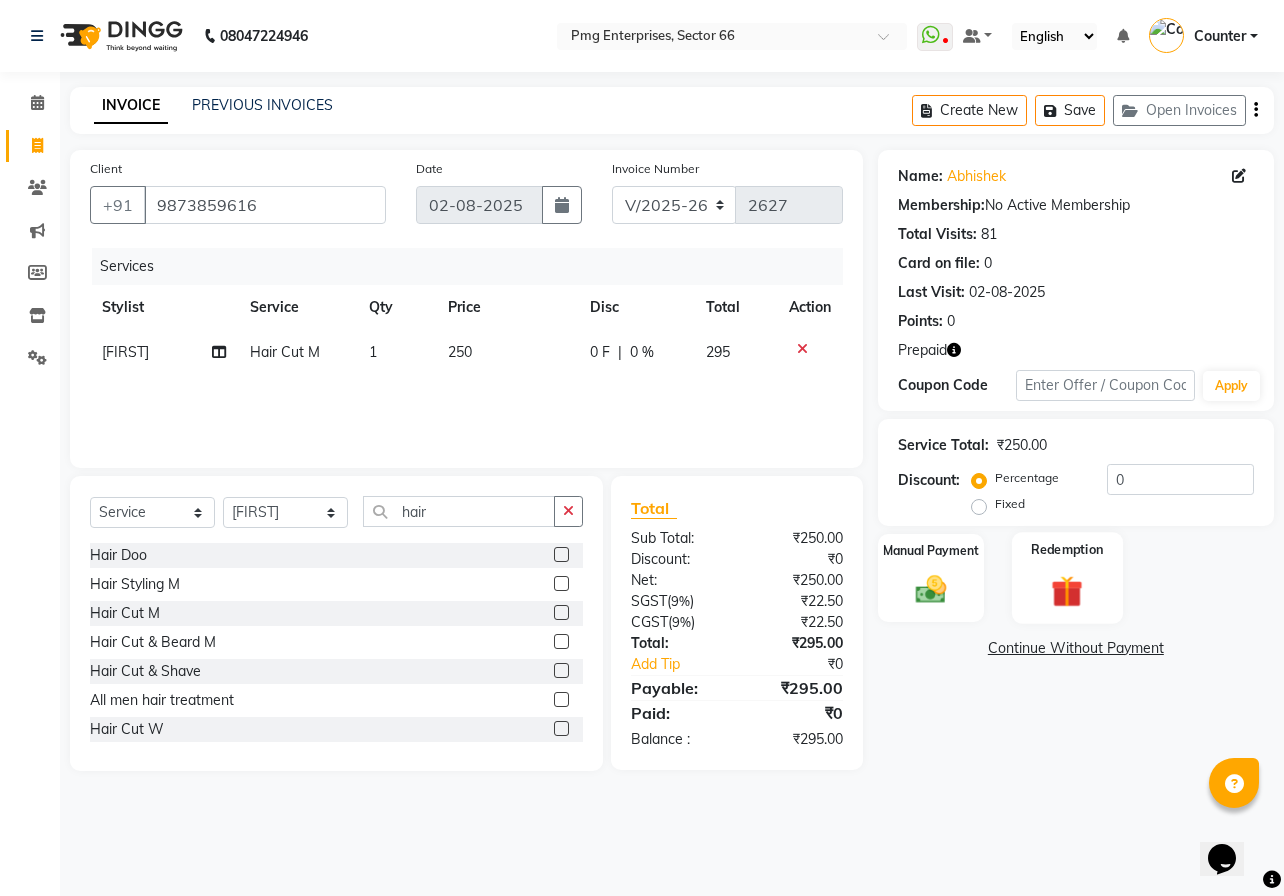 click 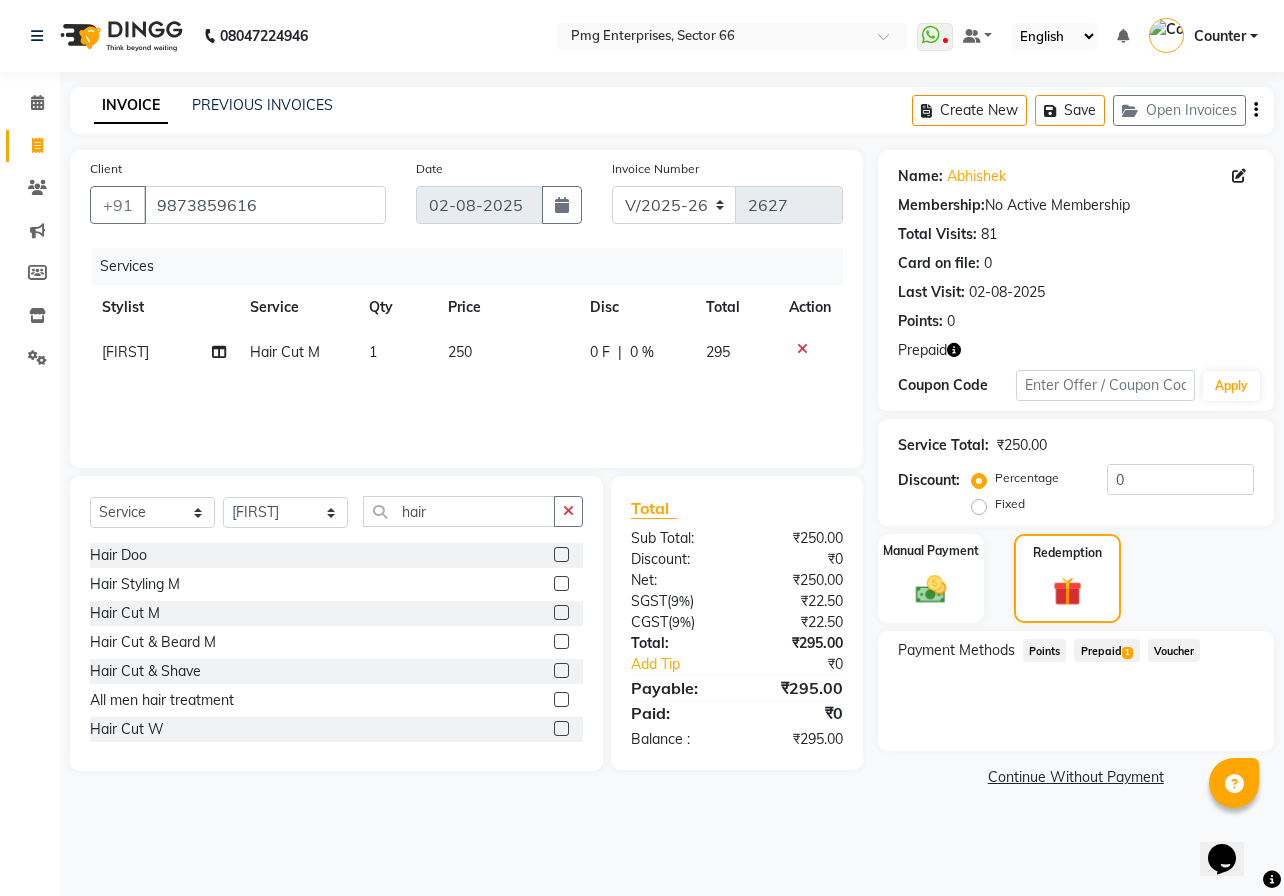 click on "Prepaid  1" 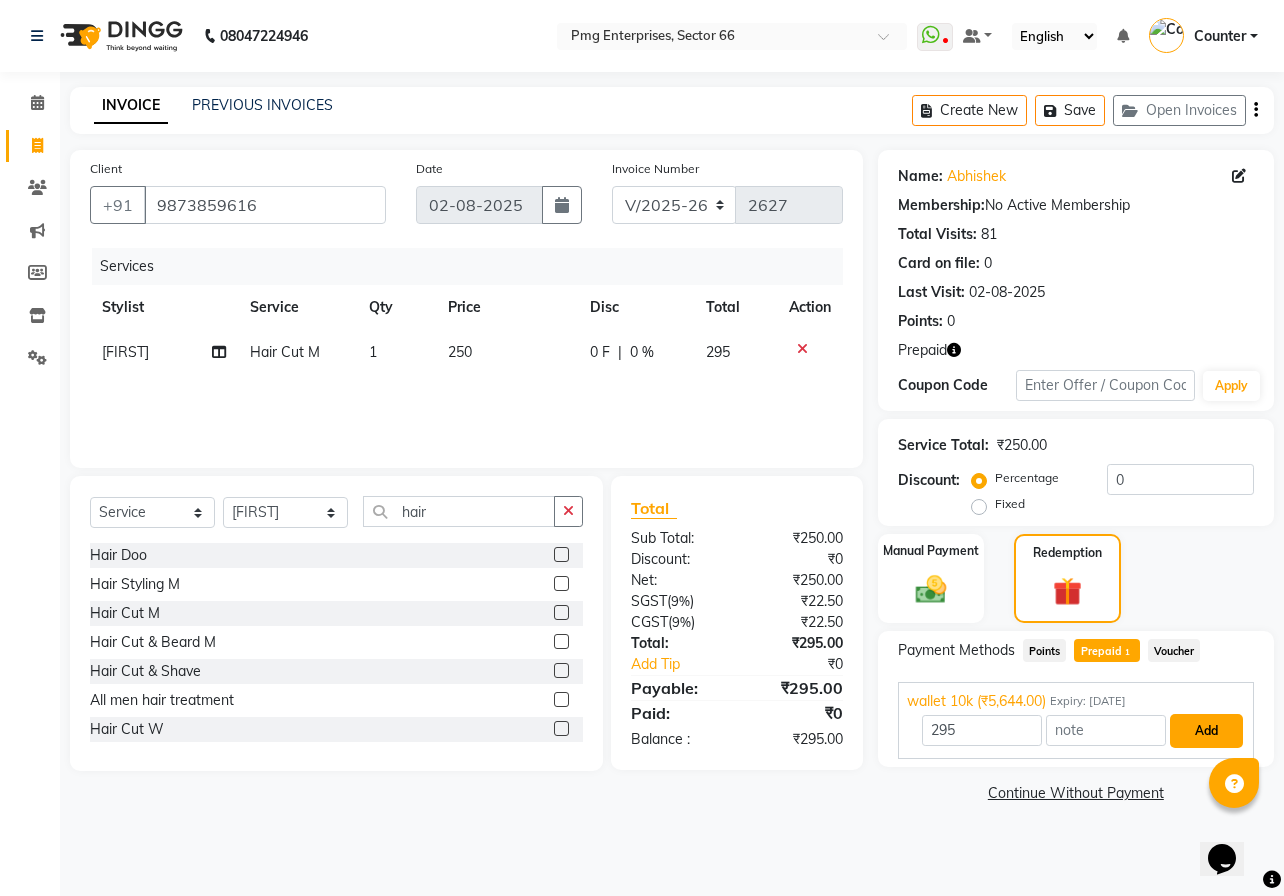 click on "Add" at bounding box center (1206, 731) 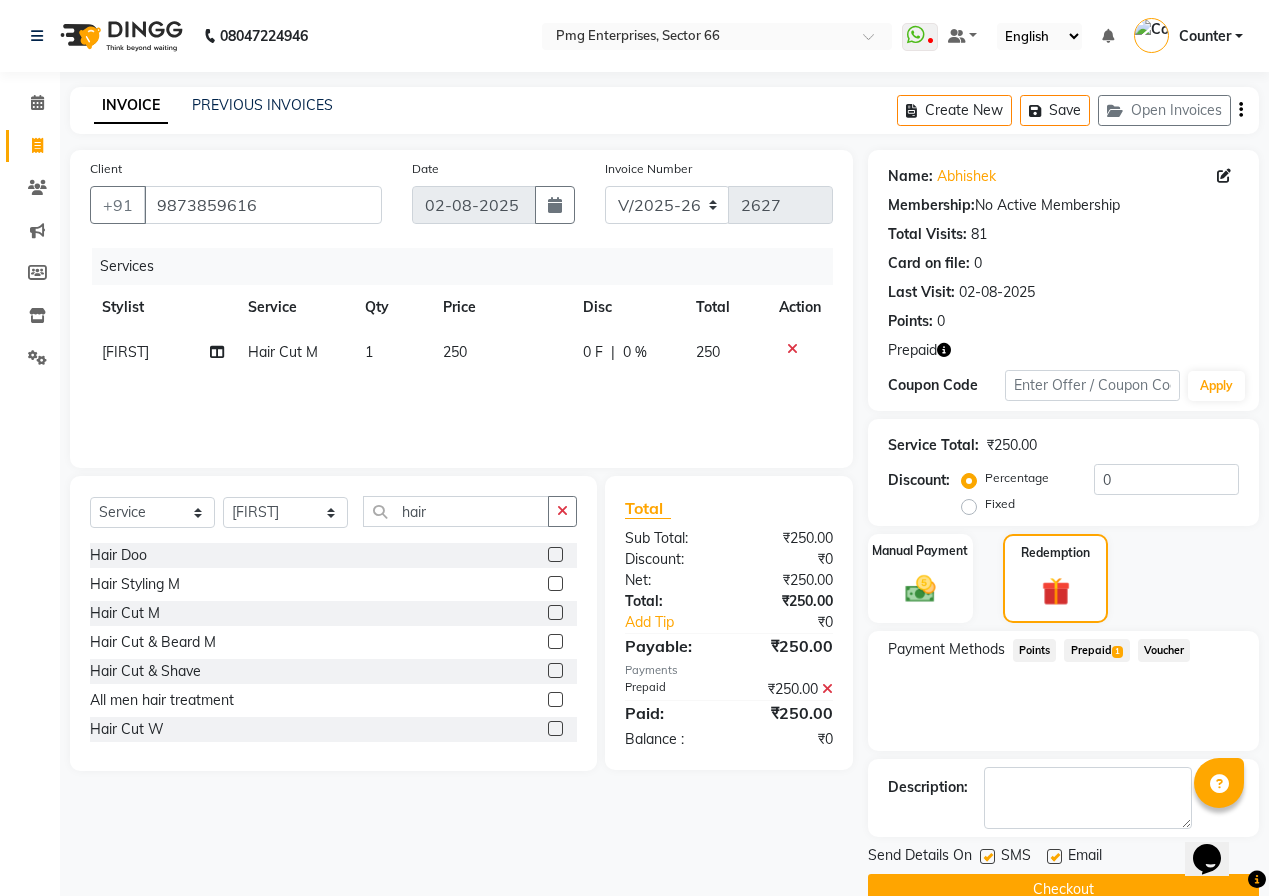 click on "Checkout" 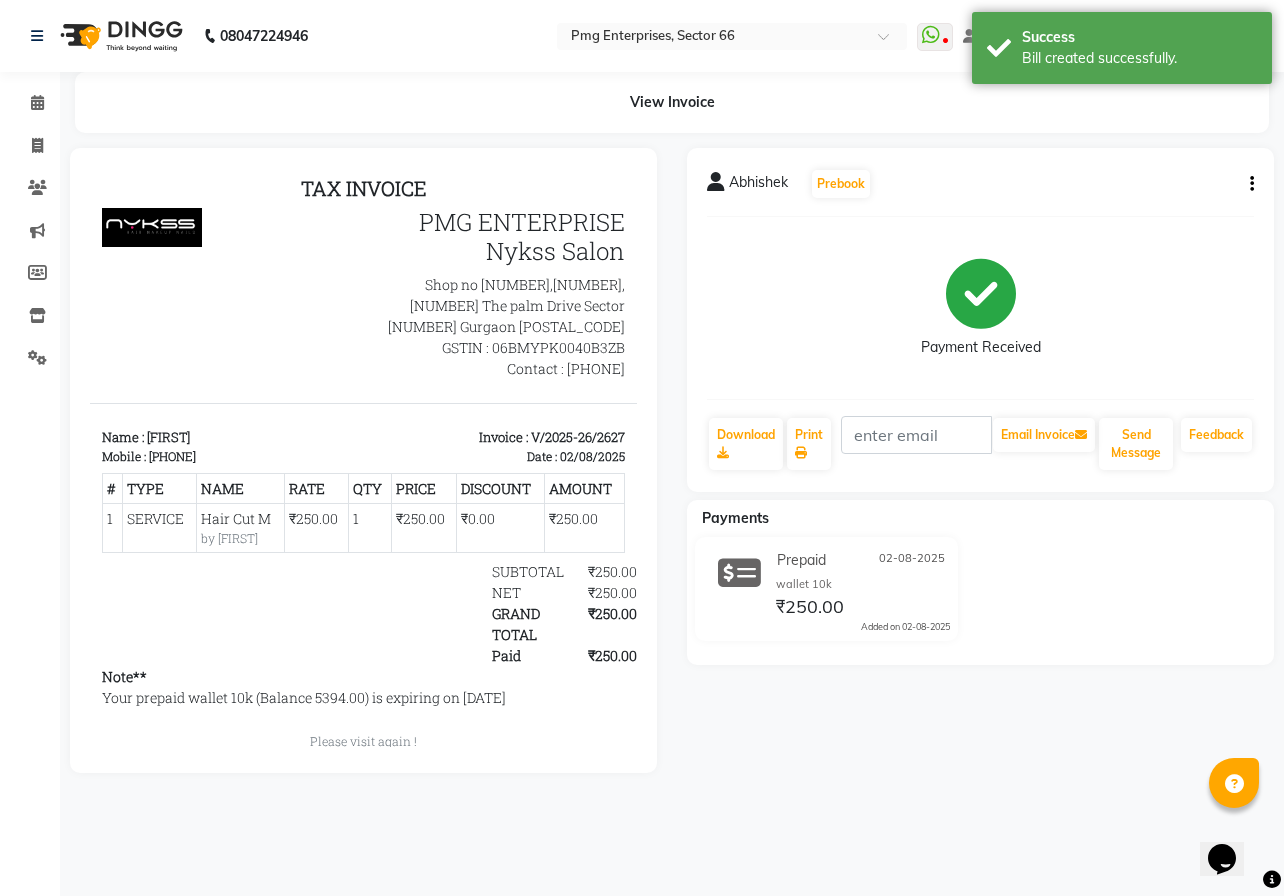 scroll, scrollTop: 0, scrollLeft: 0, axis: both 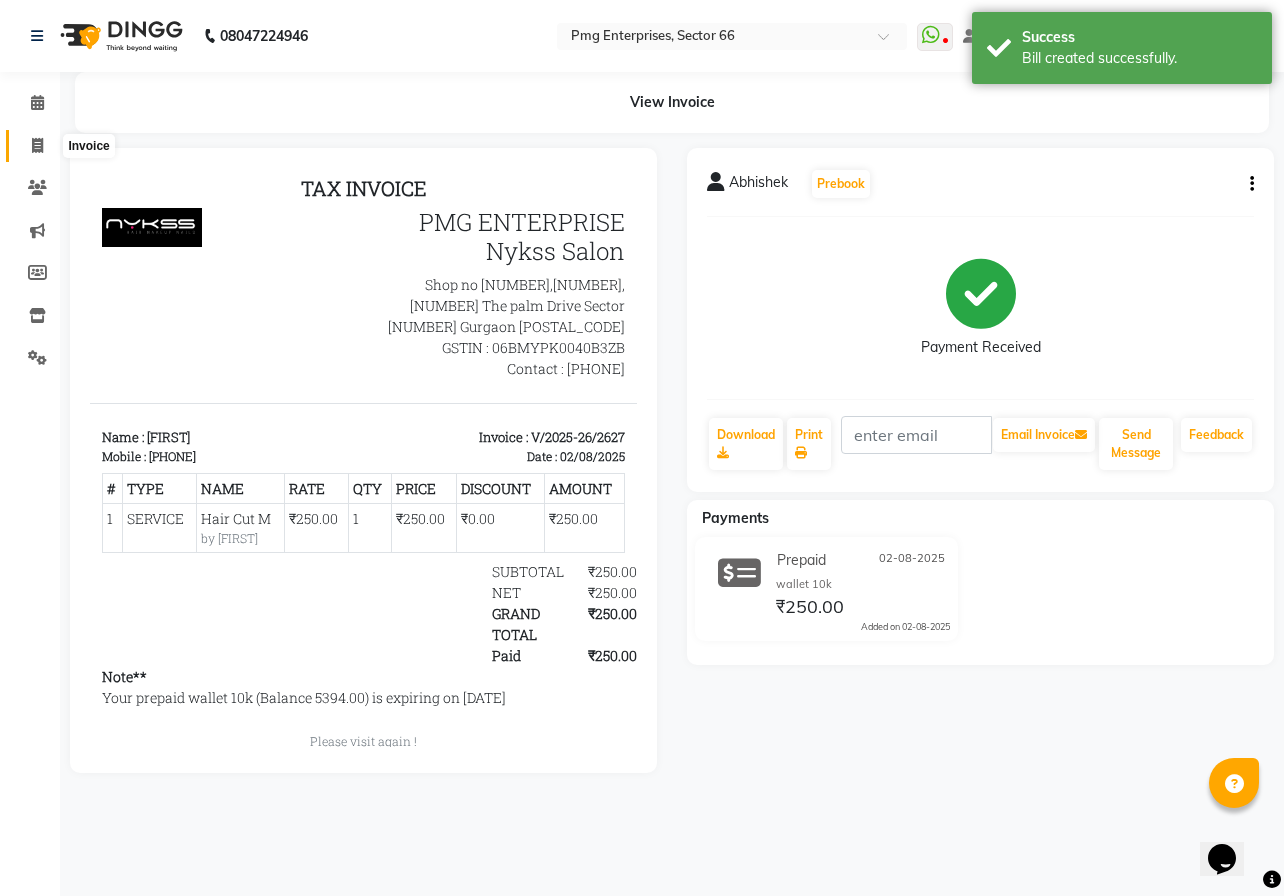 click 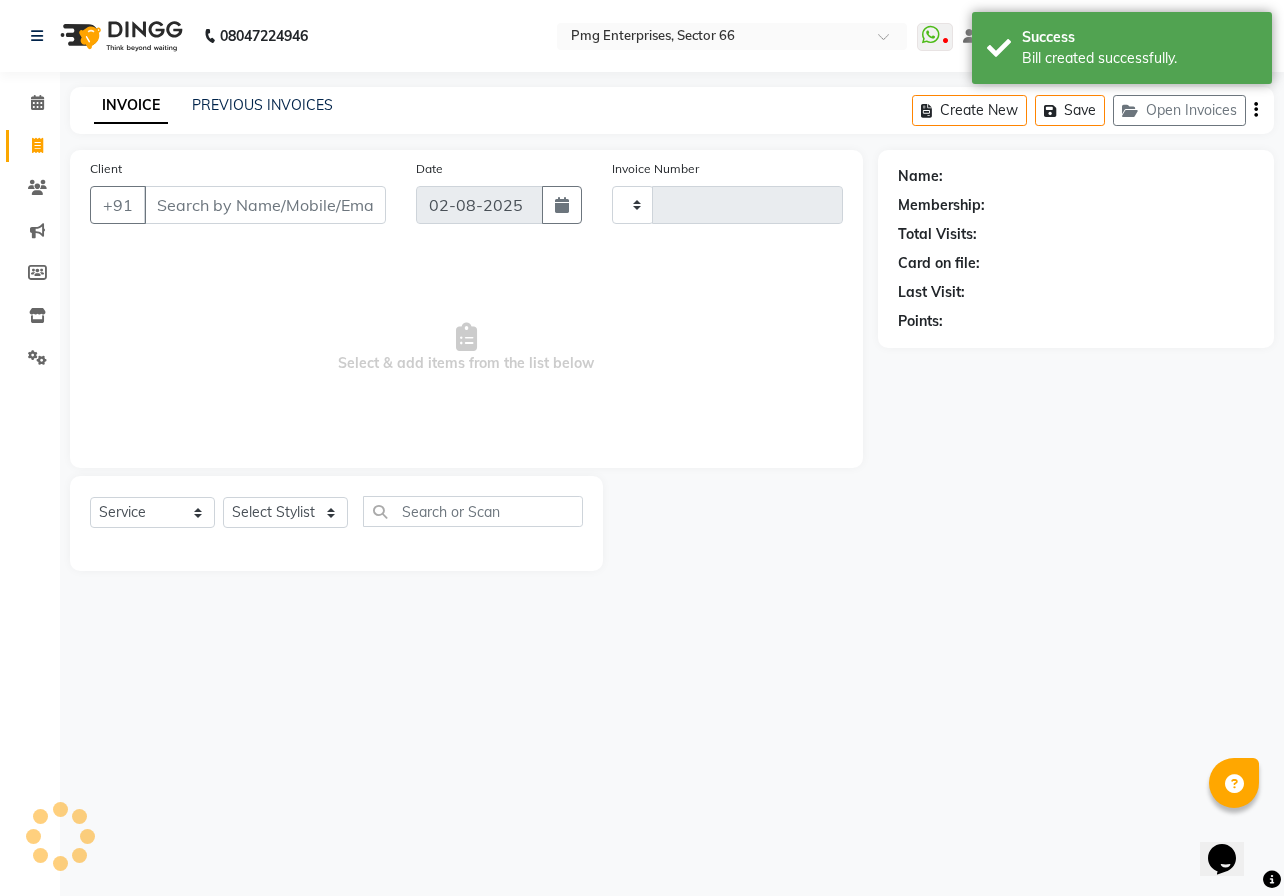 type on "2628" 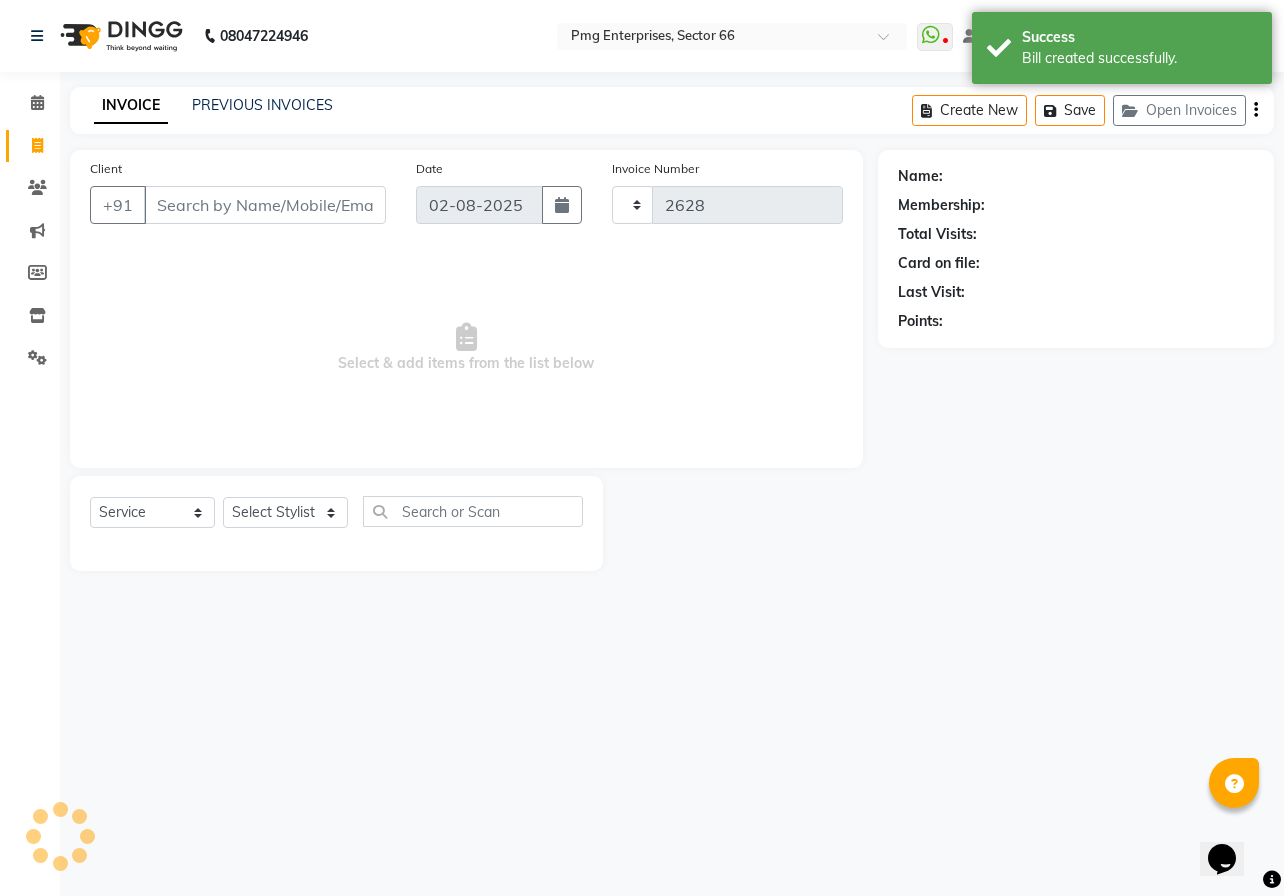 select on "889" 